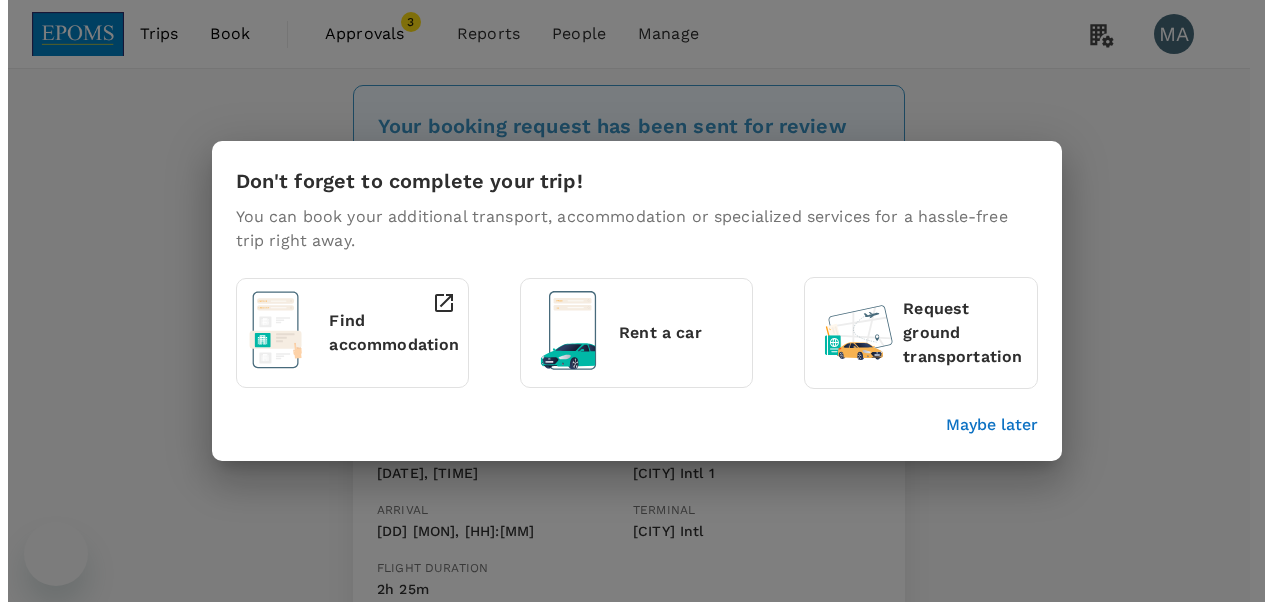 scroll, scrollTop: 0, scrollLeft: 0, axis: both 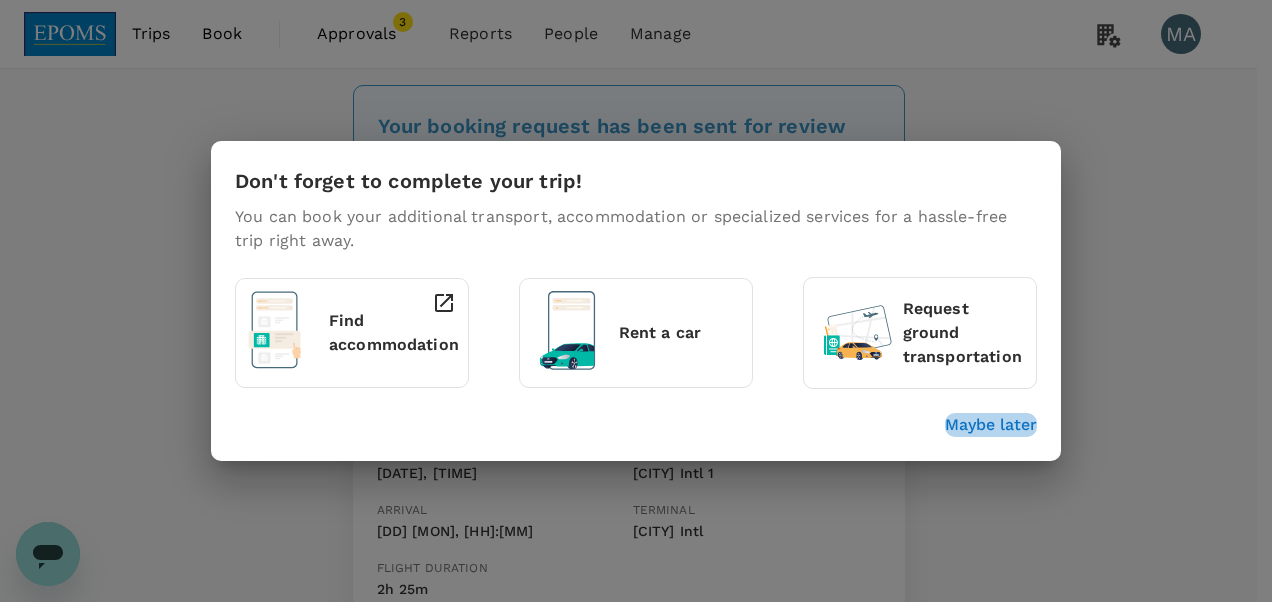 click on "Maybe later" at bounding box center (991, 425) 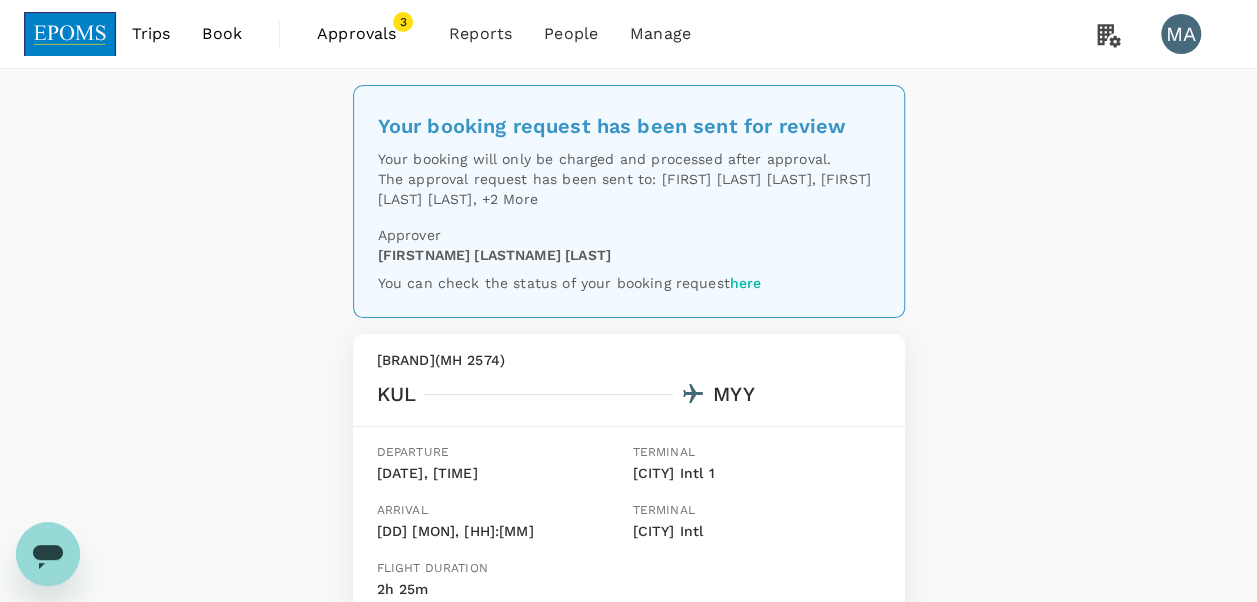 click on "Approvals" at bounding box center [367, 34] 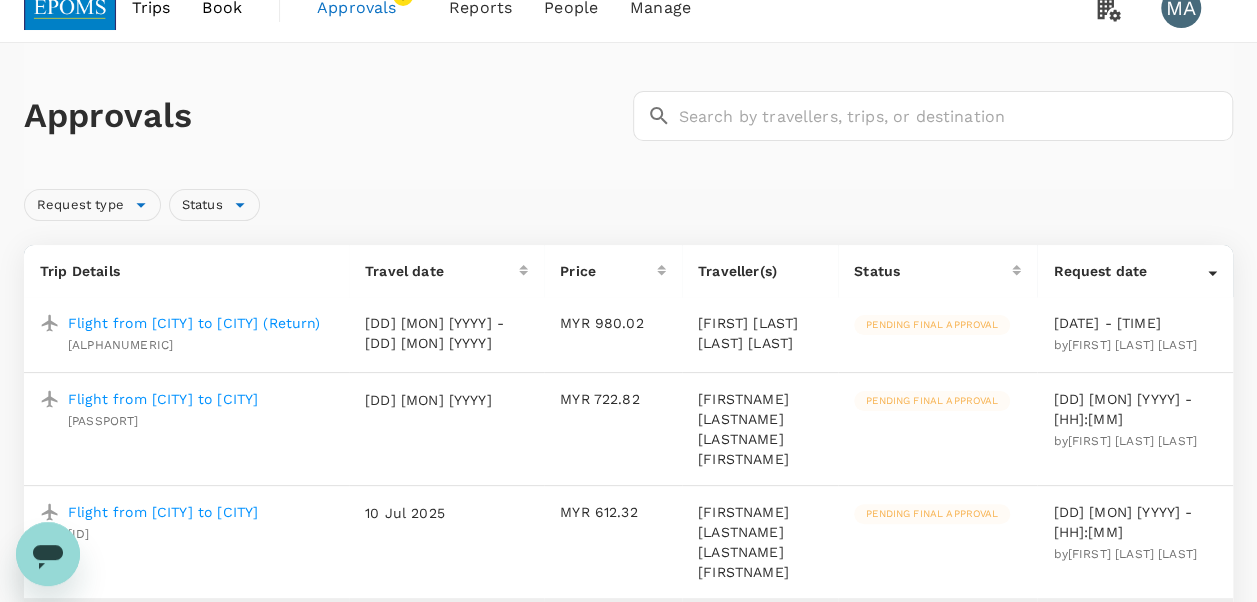 scroll, scrollTop: 0, scrollLeft: 0, axis: both 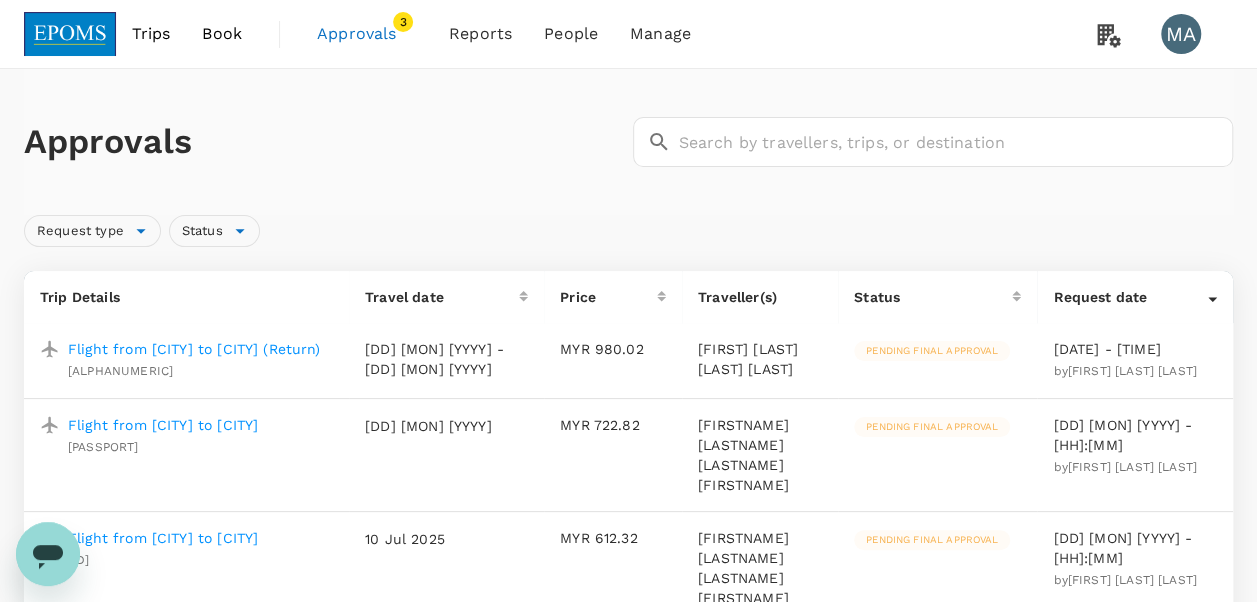 click on "Book" at bounding box center (222, 34) 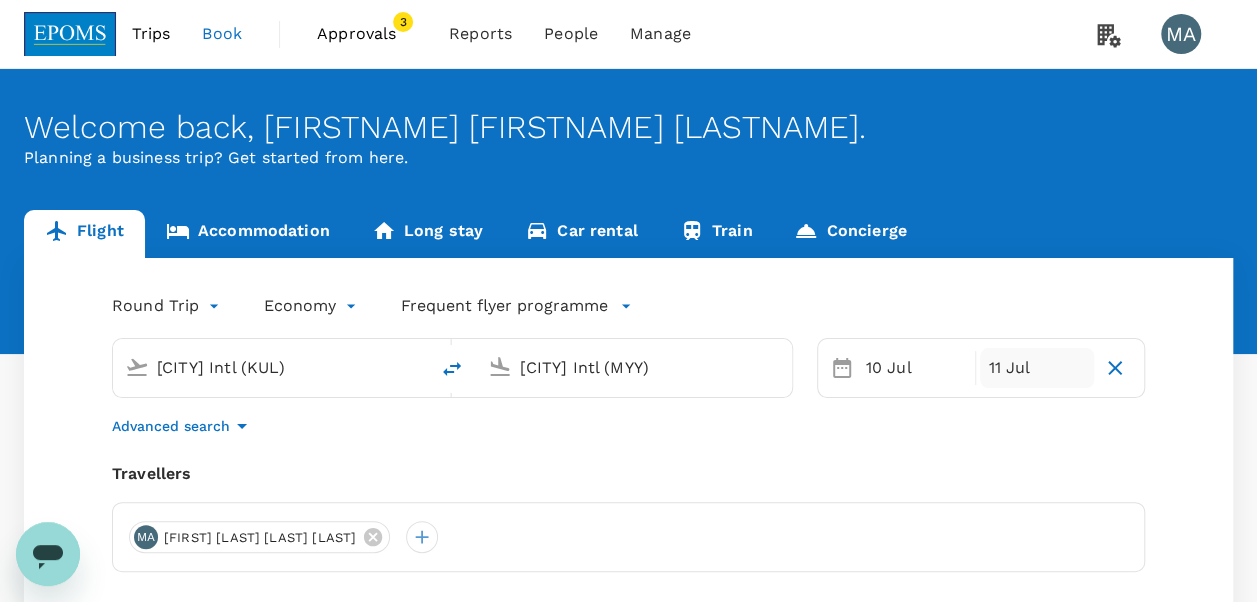 click on "11 Jul" at bounding box center [915, 368] 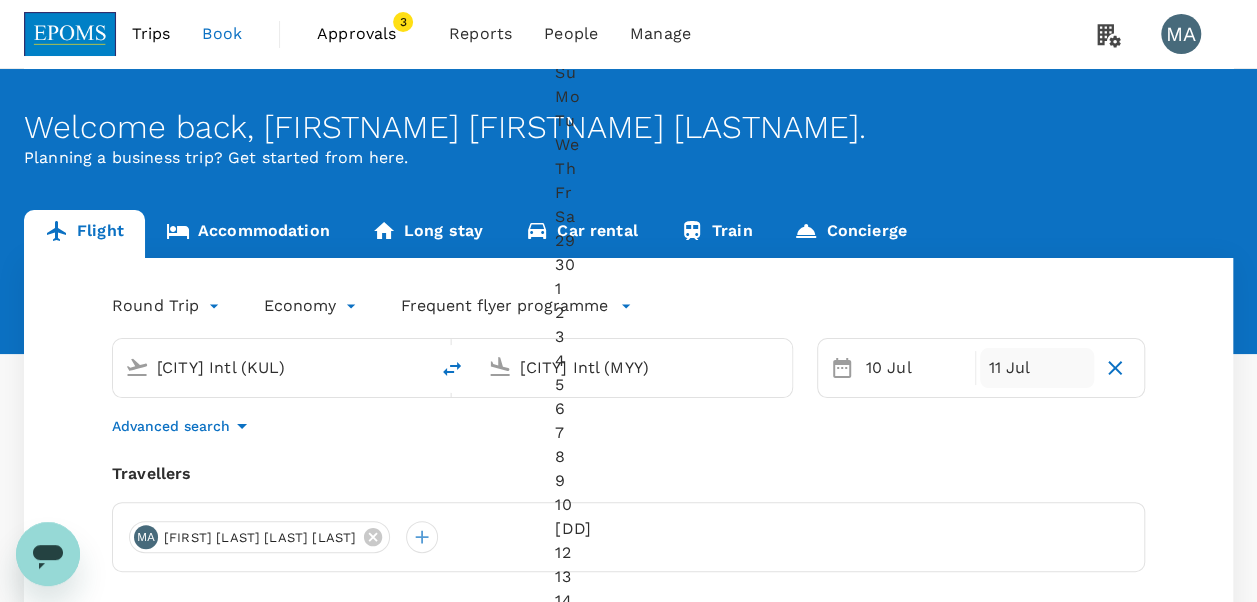 click on "13" at bounding box center [629, 577] 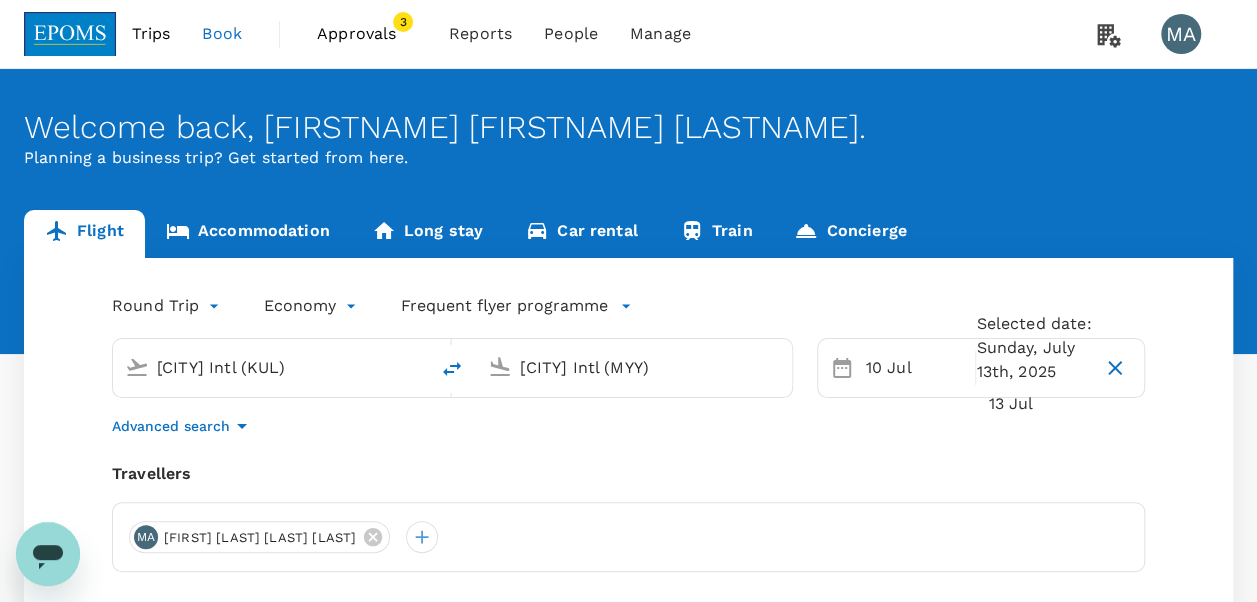 scroll, scrollTop: 100, scrollLeft: 0, axis: vertical 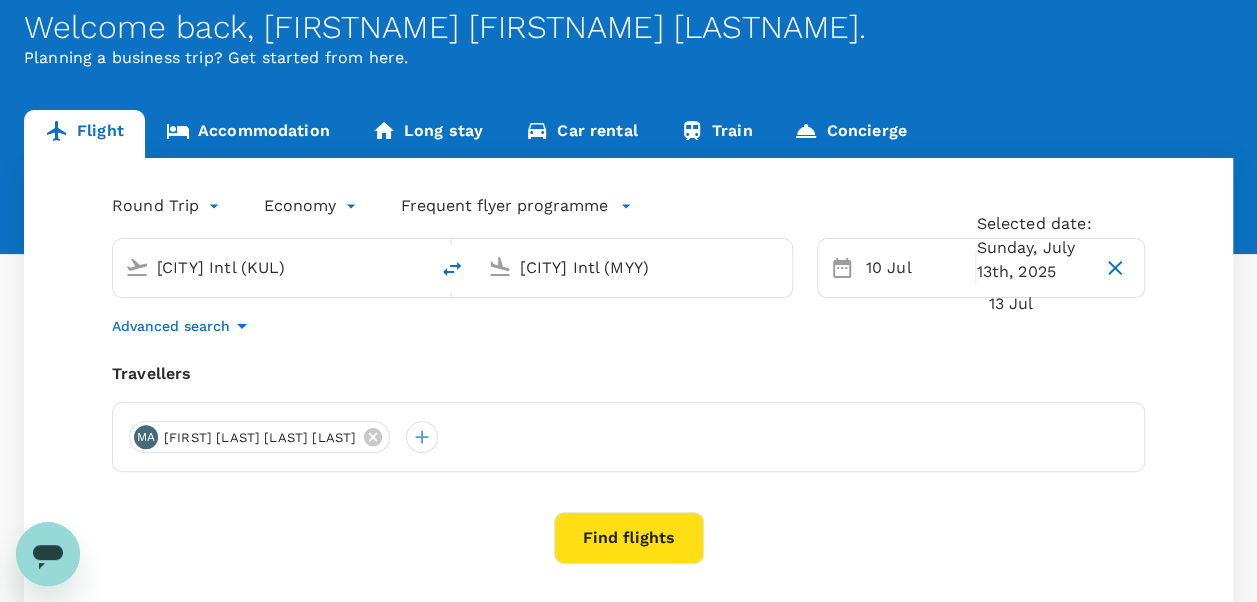 click at bounding box center (373, 437) 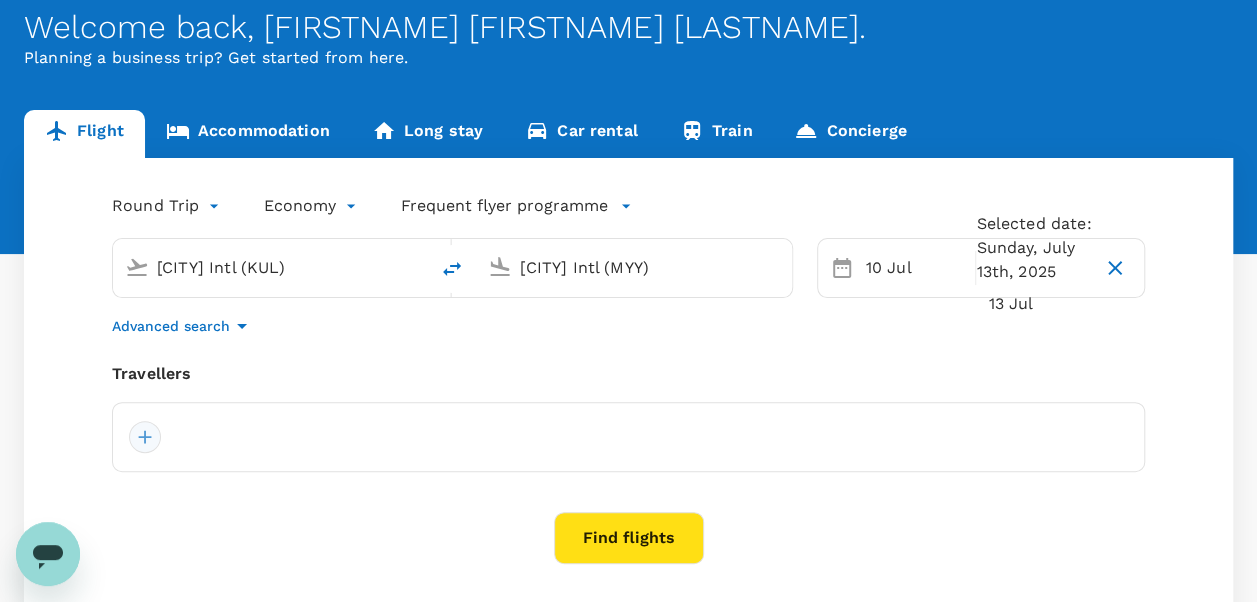 click at bounding box center [145, 437] 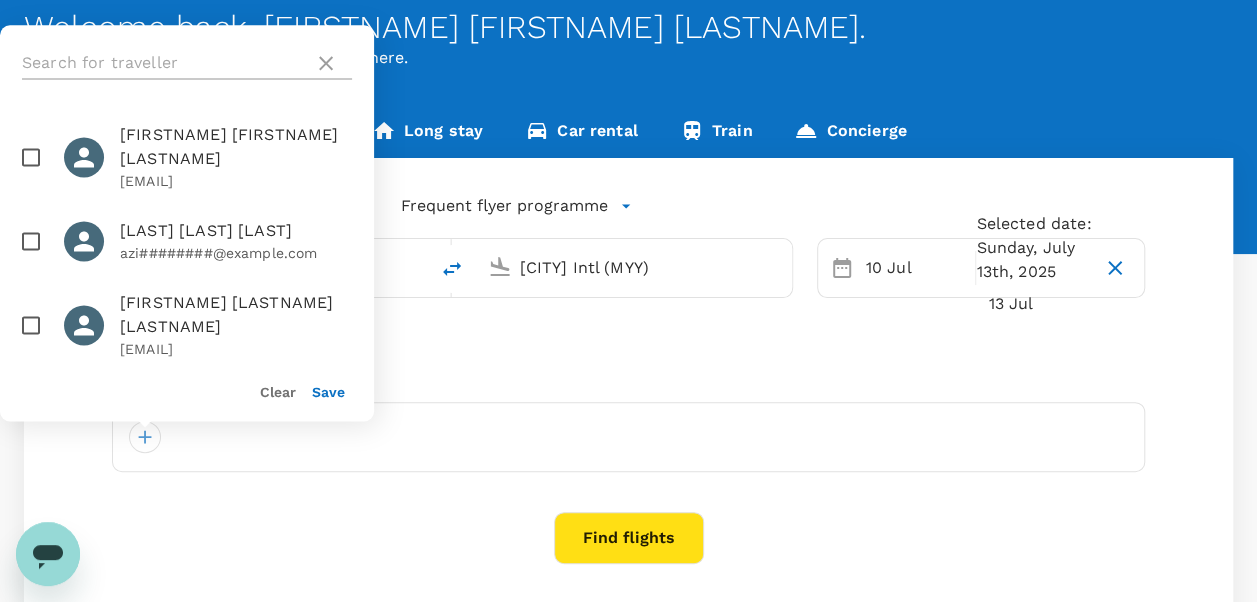click at bounding box center [164, 63] 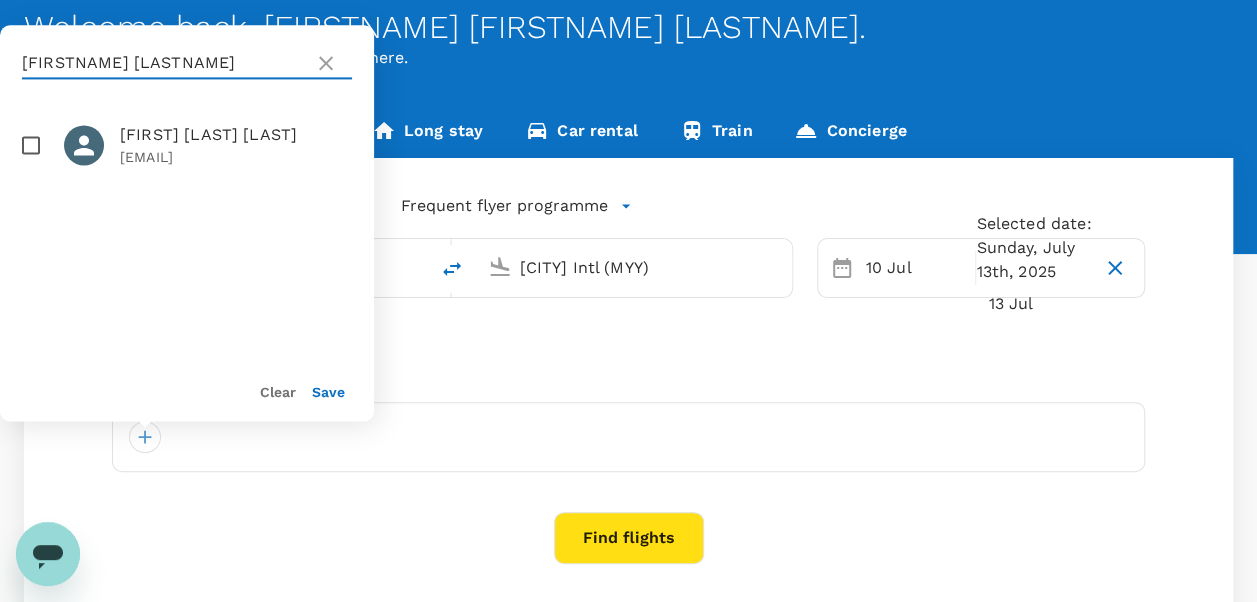 type on "[FIRSTNAME] [LASTNAME]" 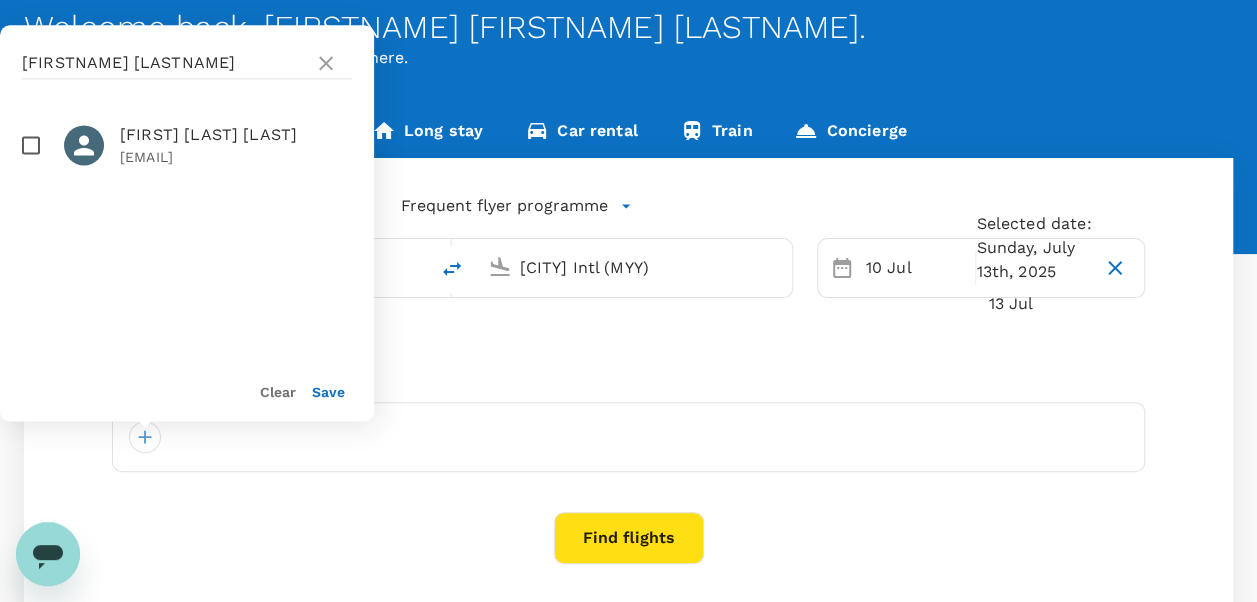 click at bounding box center (31, 145) 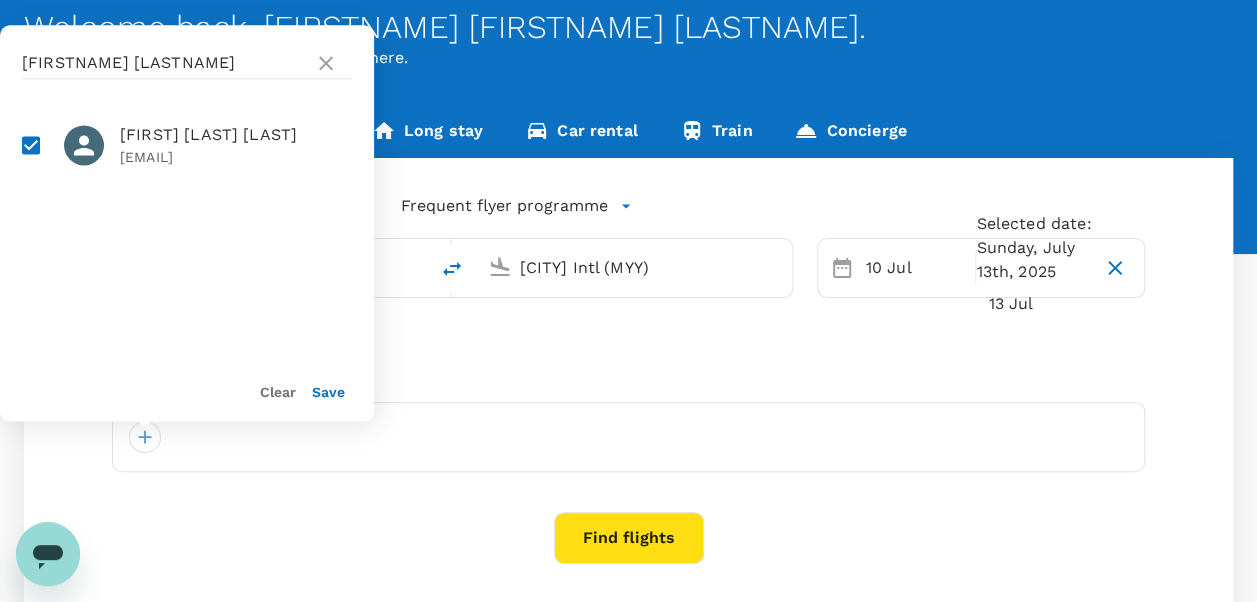 click on "Save" at bounding box center (320, 383) 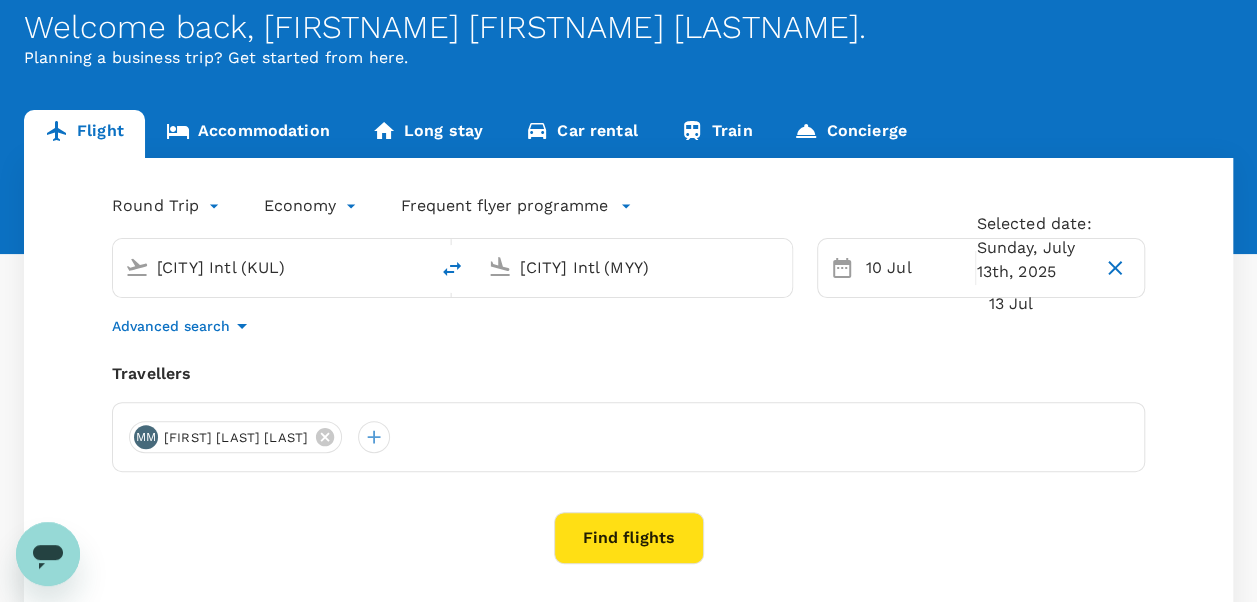 drag, startPoint x: 646, startPoint y: 496, endPoint x: 650, endPoint y: 523, distance: 27.294687 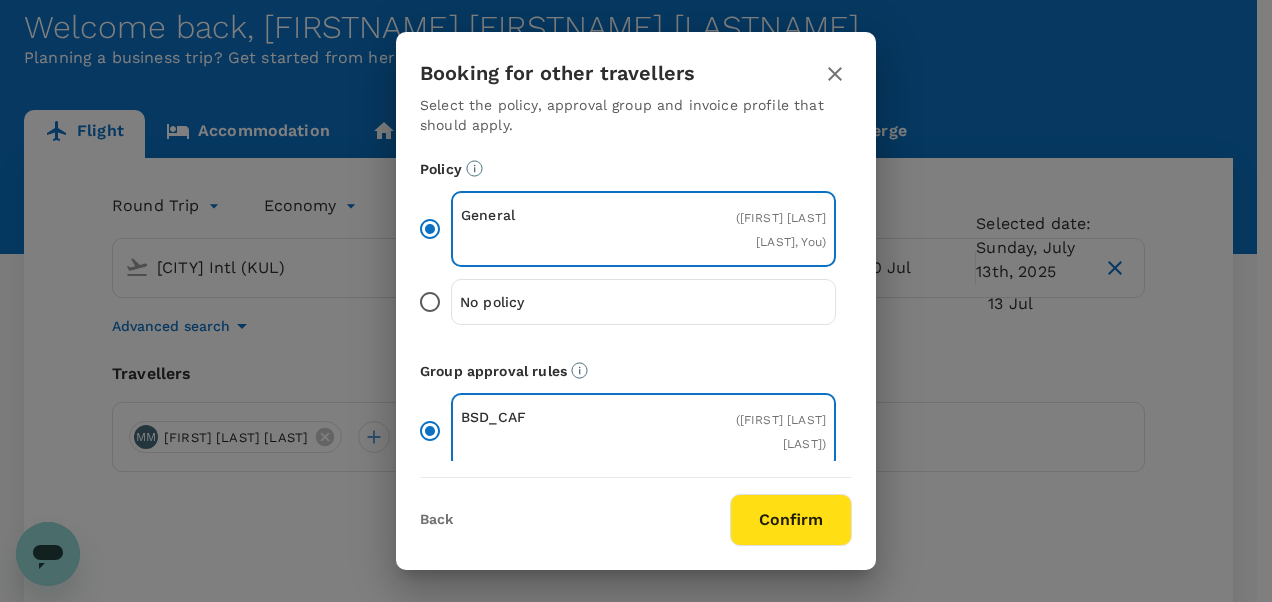 click on "Confirm" at bounding box center (791, 520) 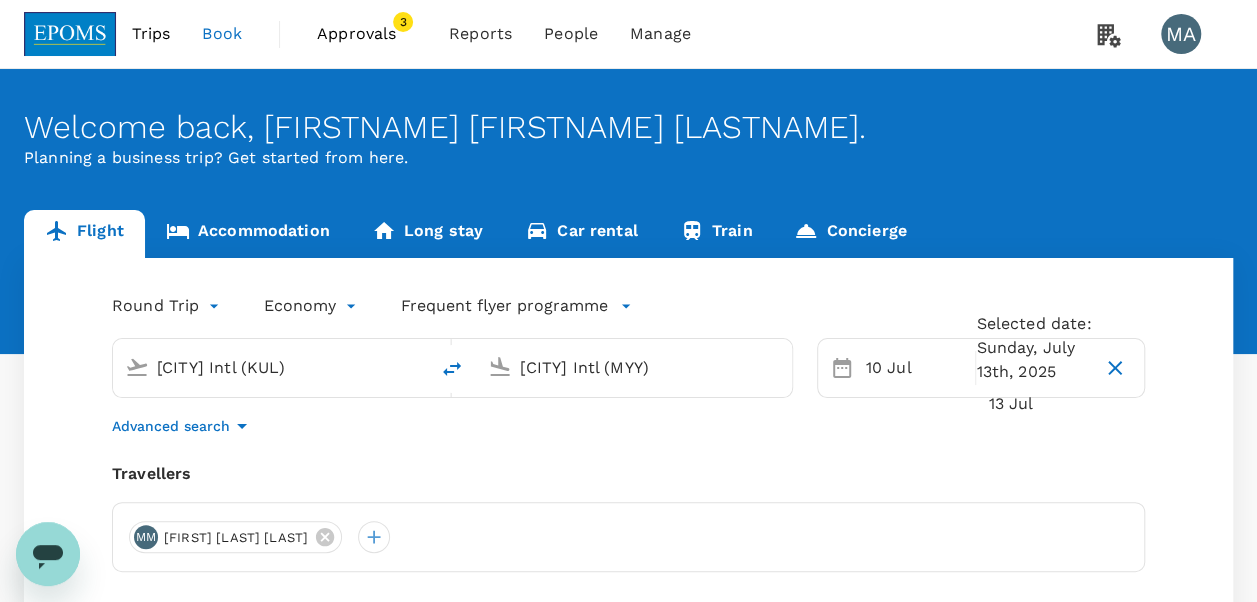 scroll, scrollTop: 6, scrollLeft: 0, axis: vertical 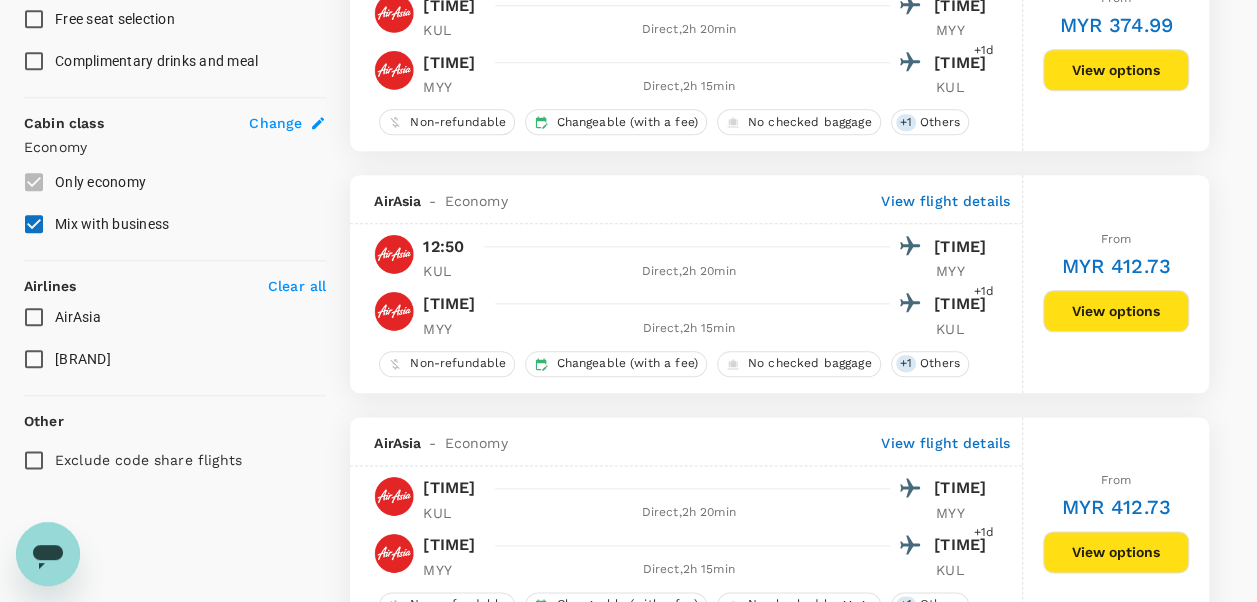 click on "[BRAND]" at bounding box center (34, 359) 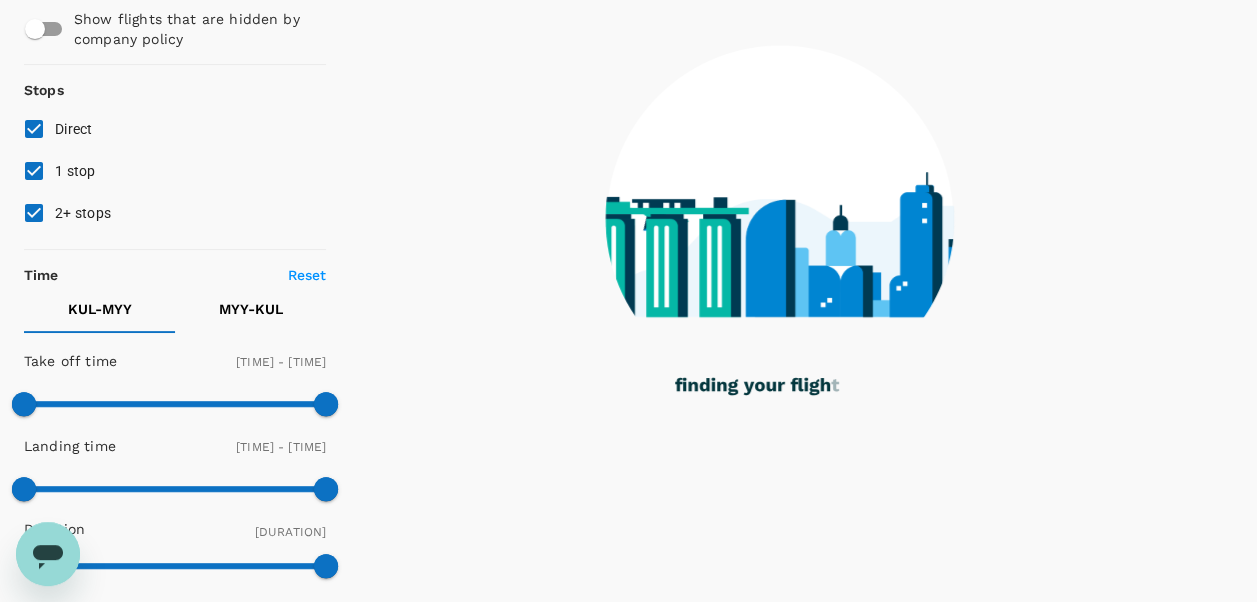 scroll, scrollTop: 160, scrollLeft: 0, axis: vertical 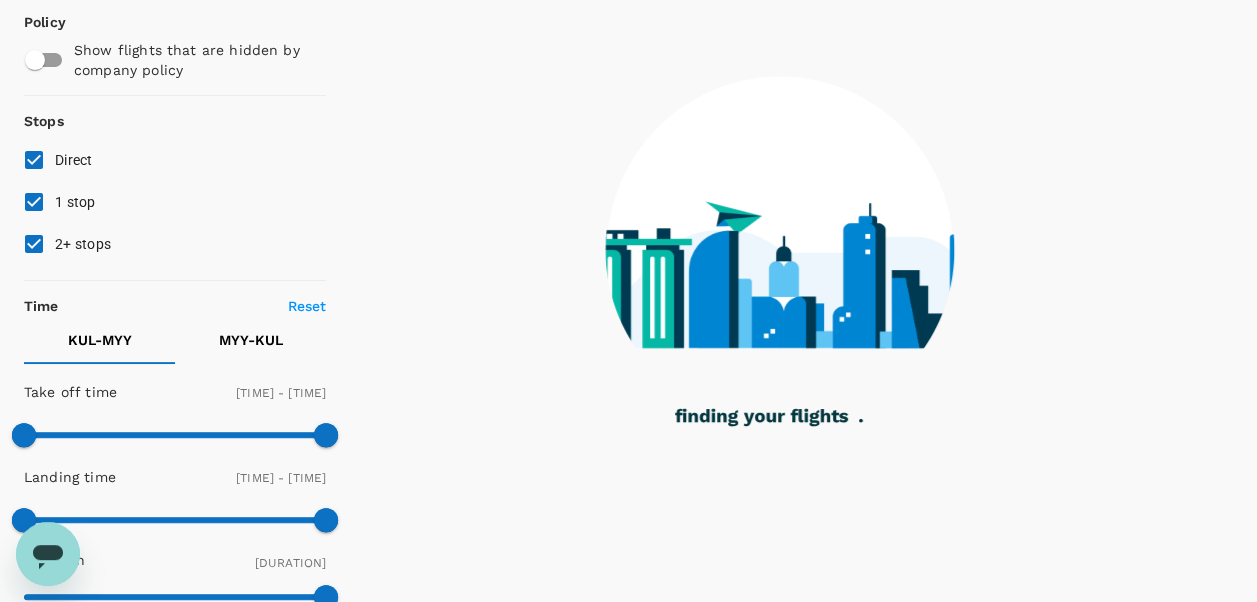 click on "2+ stops" at bounding box center [34, 244] 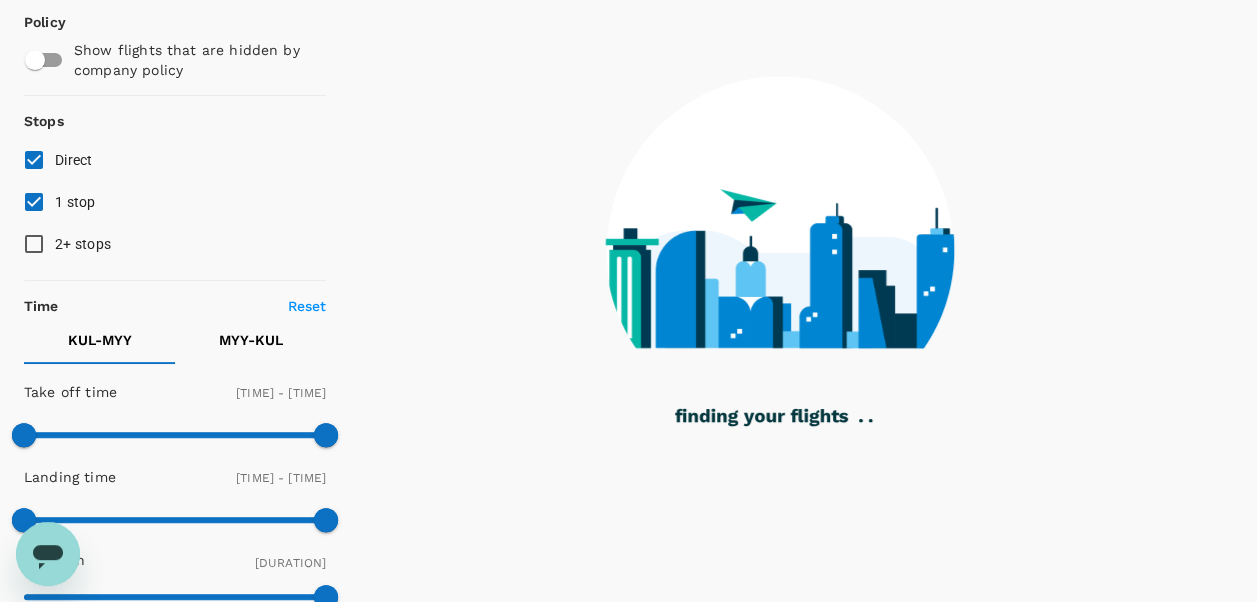 click on "1 stop" at bounding box center [34, 202] 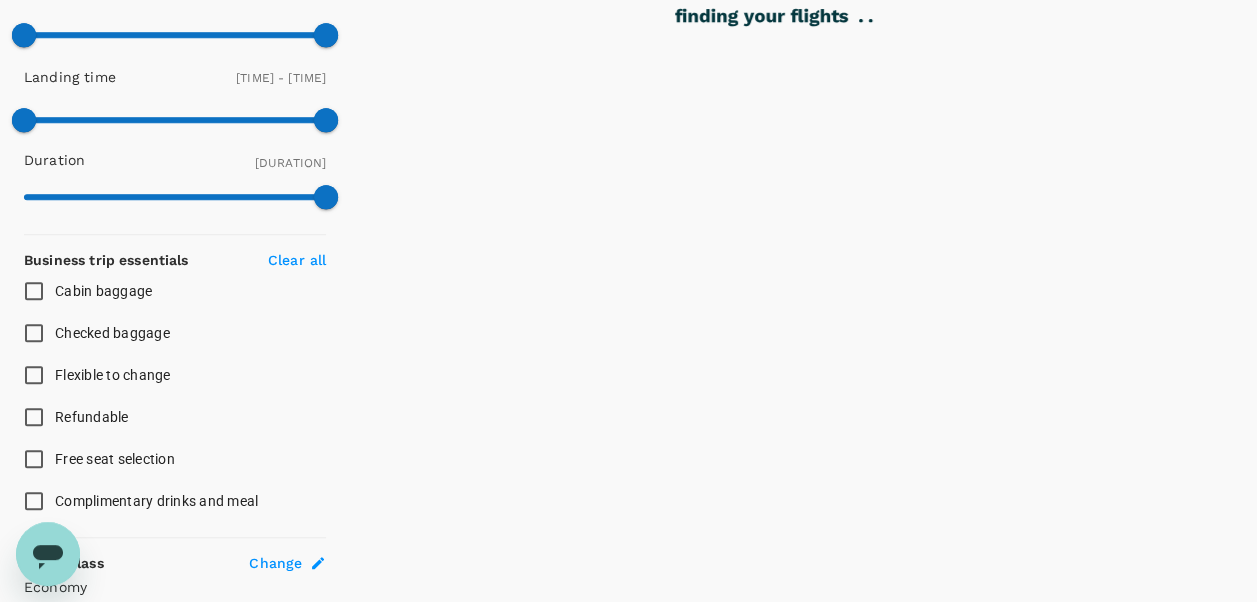 scroll, scrollTop: 460, scrollLeft: 0, axis: vertical 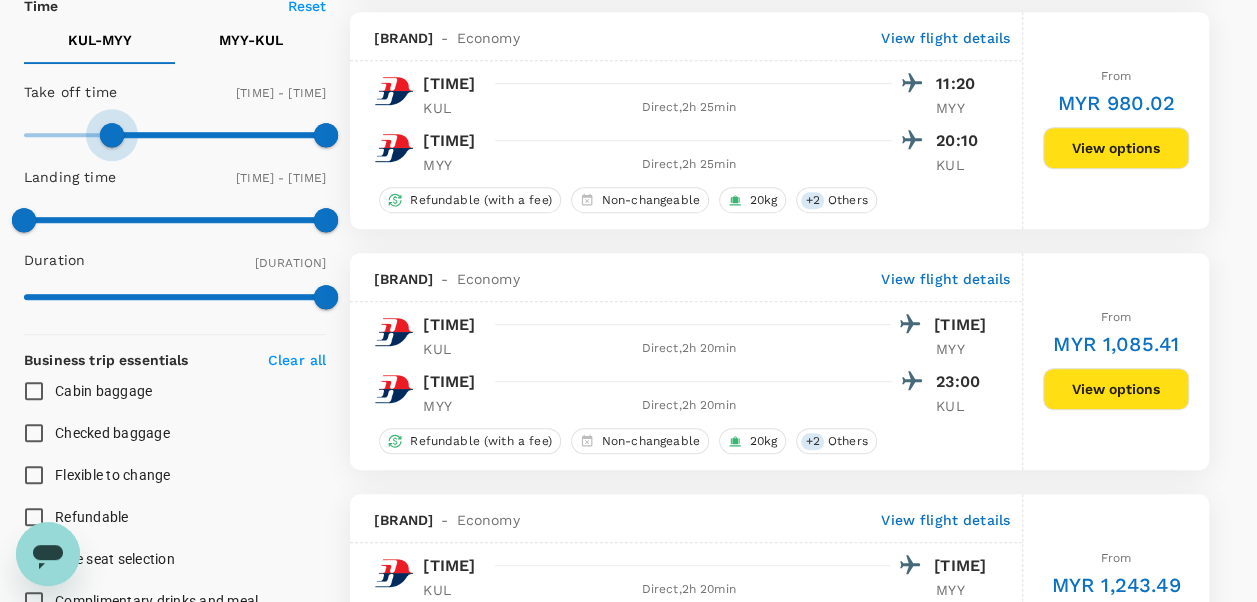 drag, startPoint x: 32, startPoint y: 124, endPoint x: 126, endPoint y: 132, distance: 94.33981 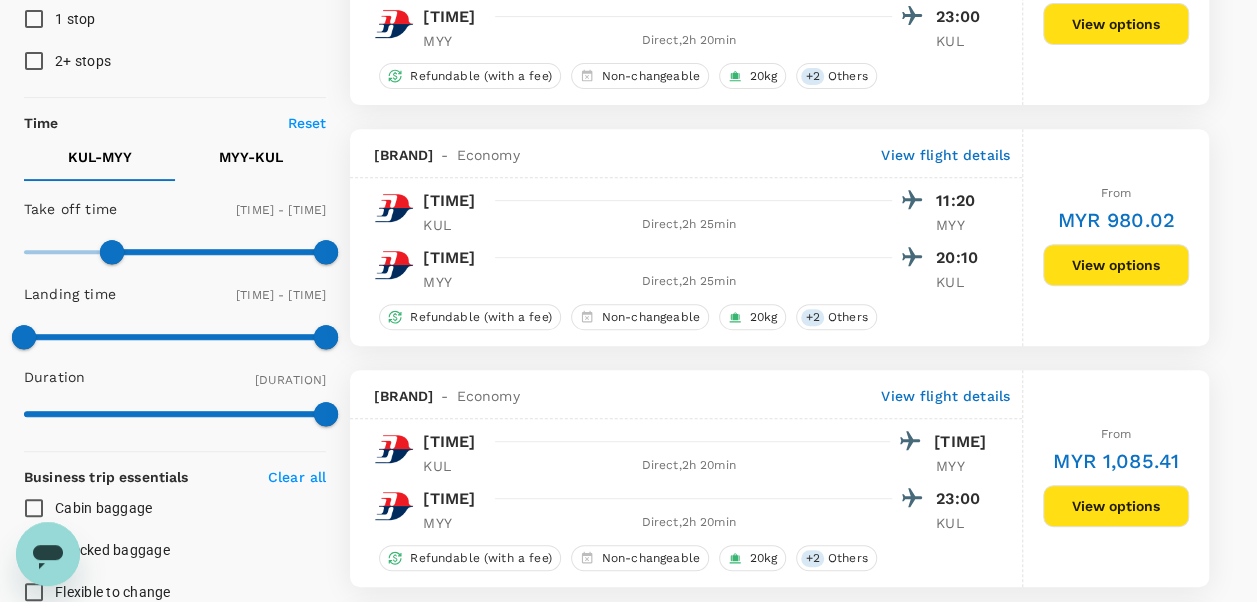 scroll, scrollTop: 260, scrollLeft: 0, axis: vertical 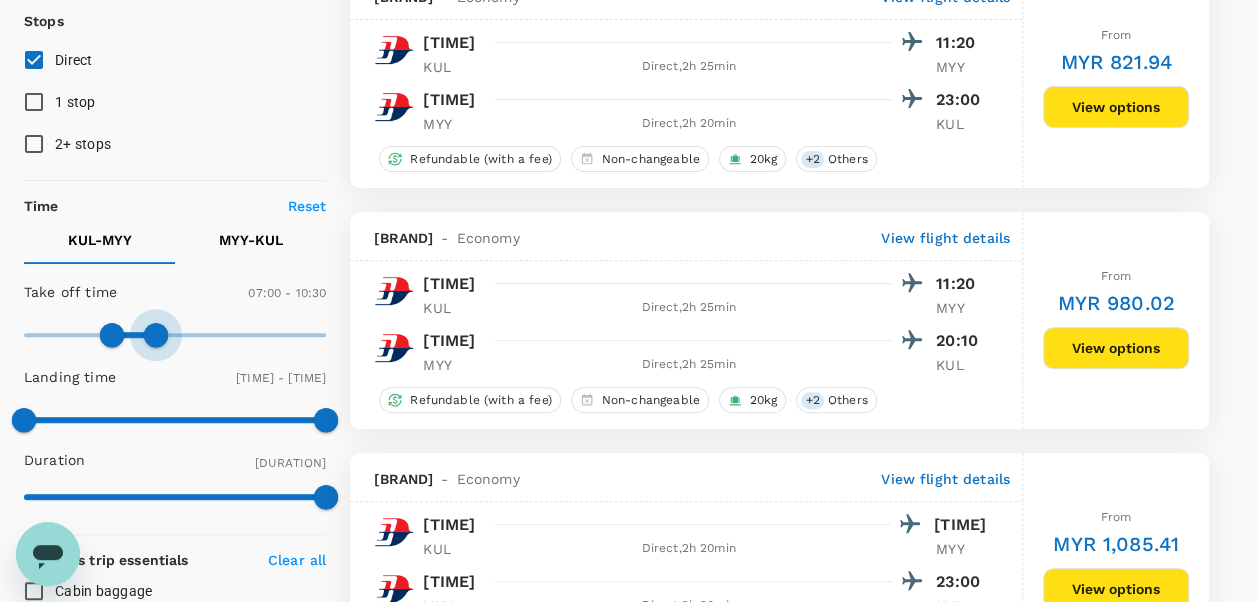 drag, startPoint x: 277, startPoint y: 328, endPoint x: 158, endPoint y: 336, distance: 119.26861 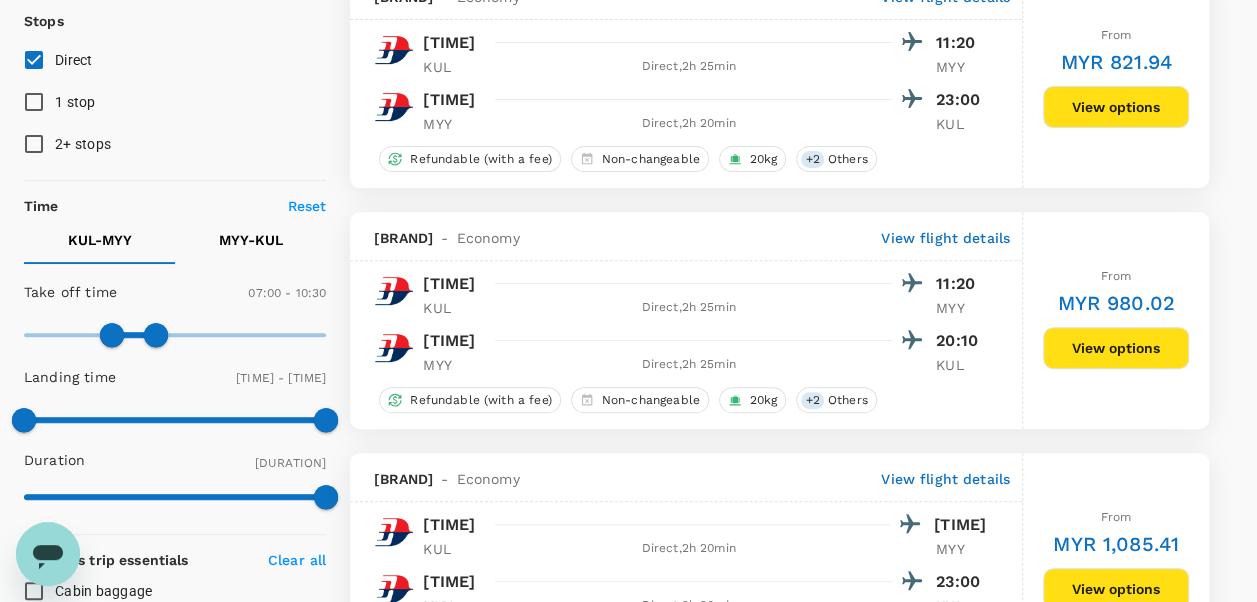click on "[CODE] - [CODE]" at bounding box center (251, 240) 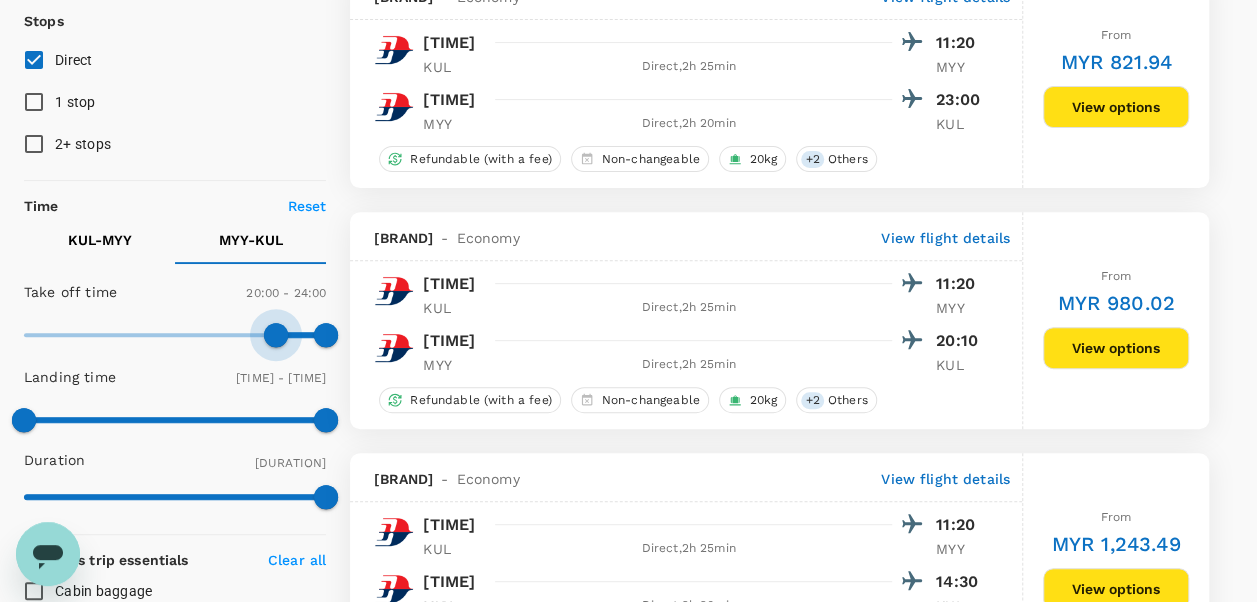 drag, startPoint x: 34, startPoint y: 328, endPoint x: 277, endPoint y: 329, distance: 243.00206 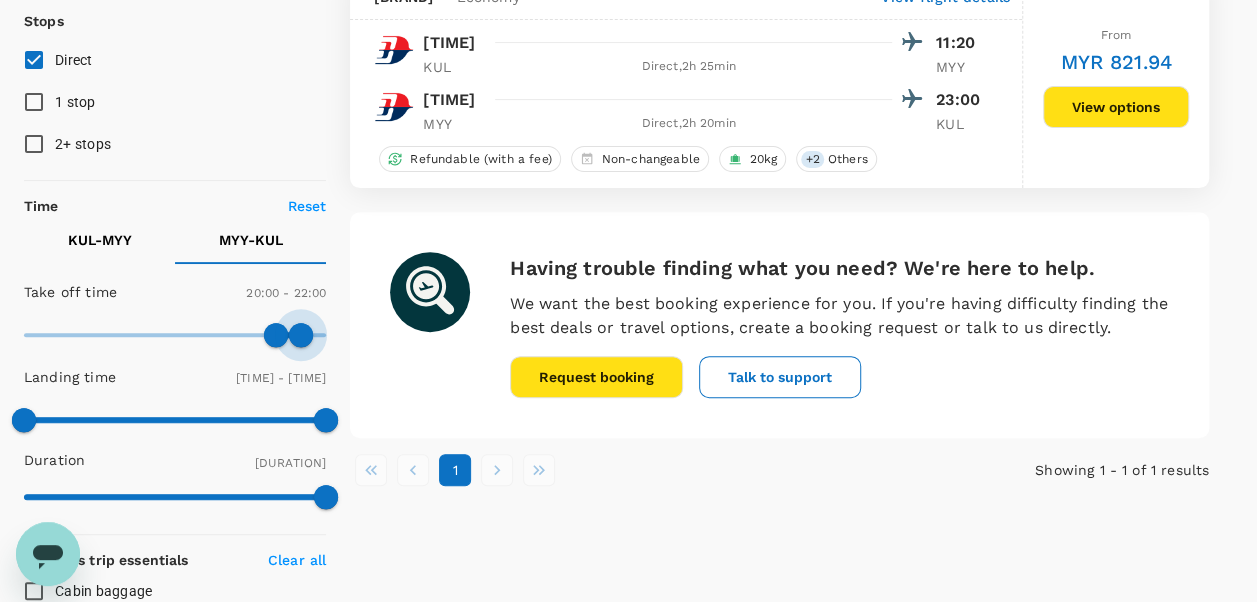 drag, startPoint x: 325, startPoint y: 330, endPoint x: 310, endPoint y: 328, distance: 15.132746 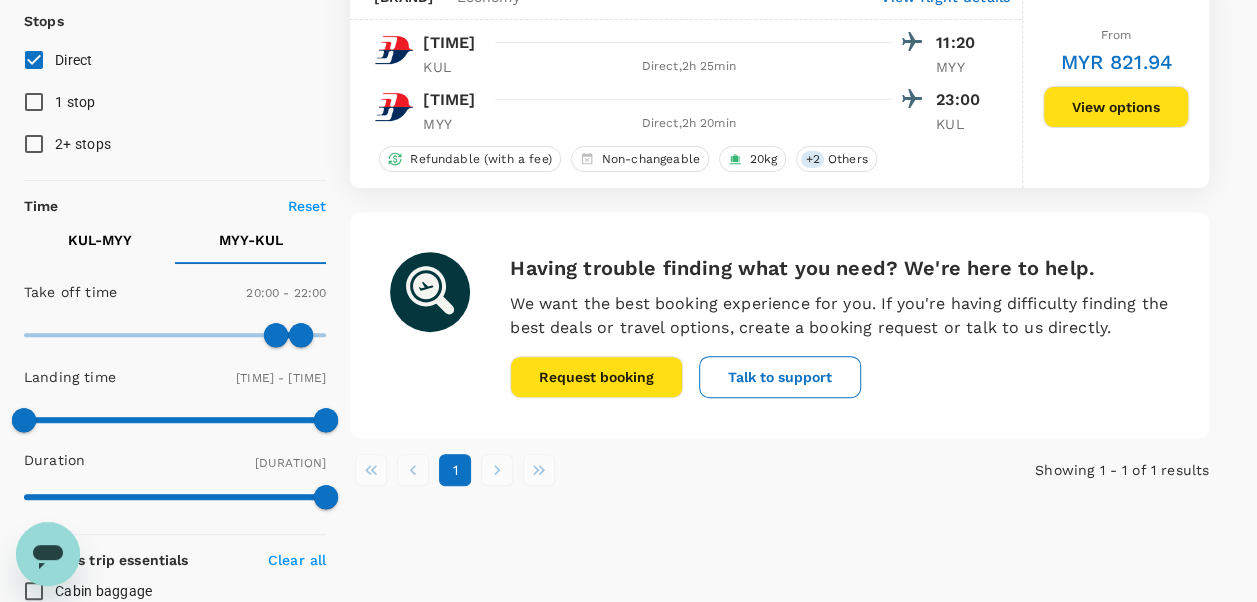 scroll, scrollTop: 60, scrollLeft: 0, axis: vertical 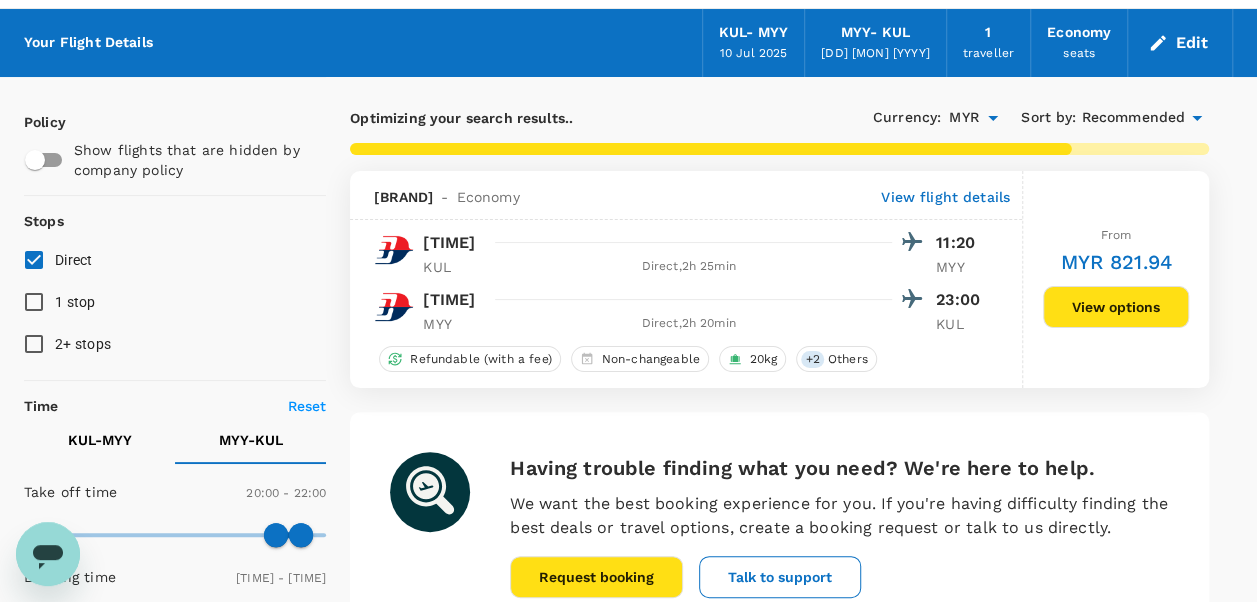 click on "View options" at bounding box center [1116, 307] 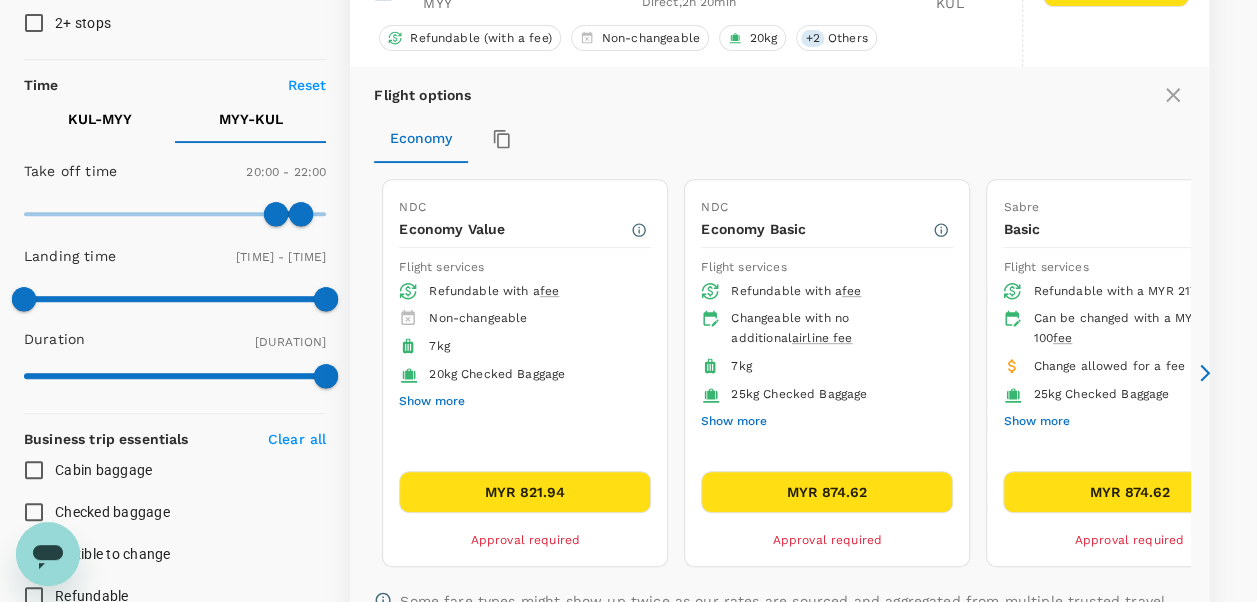 scroll, scrollTop: 430, scrollLeft: 0, axis: vertical 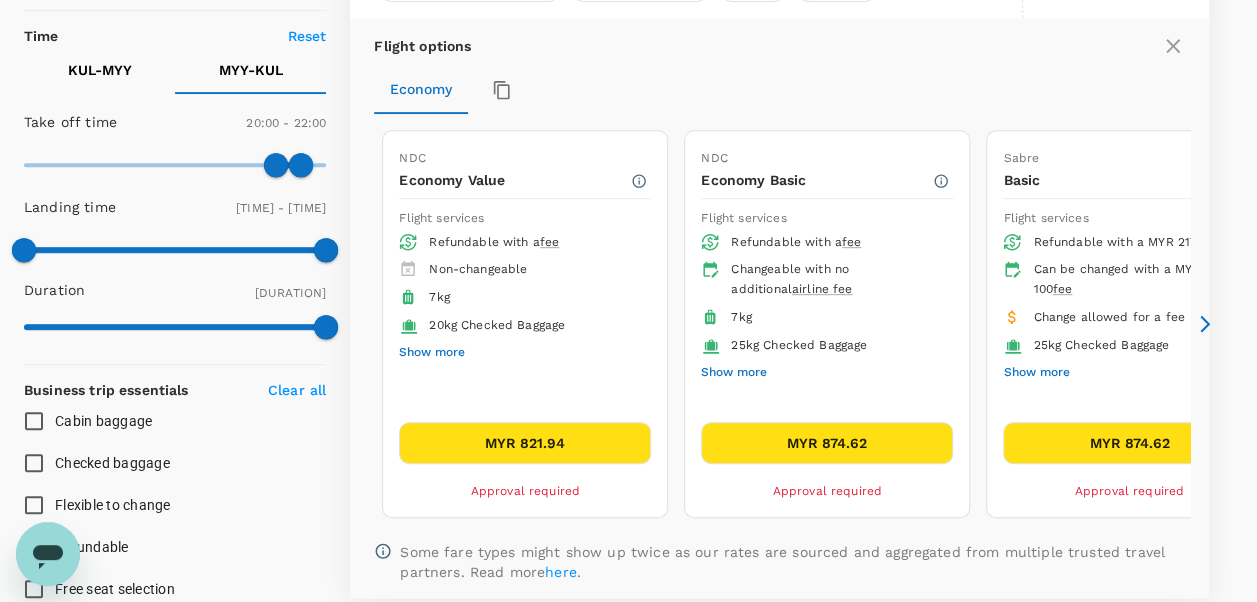click at bounding box center (1205, 324) 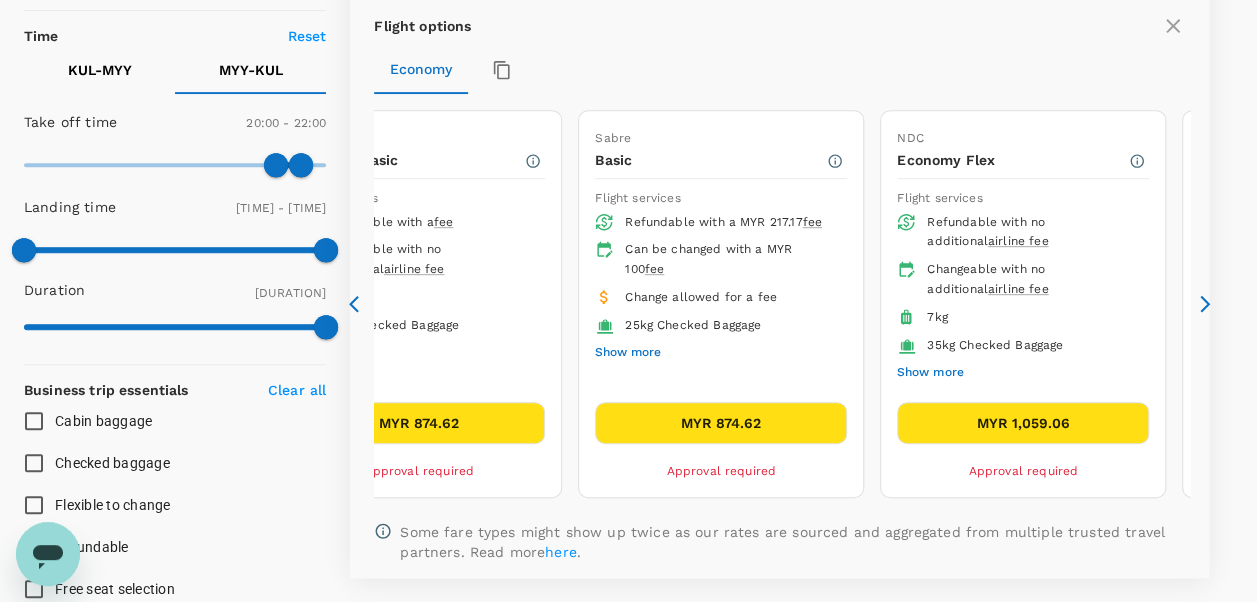 click at bounding box center [354, 304] 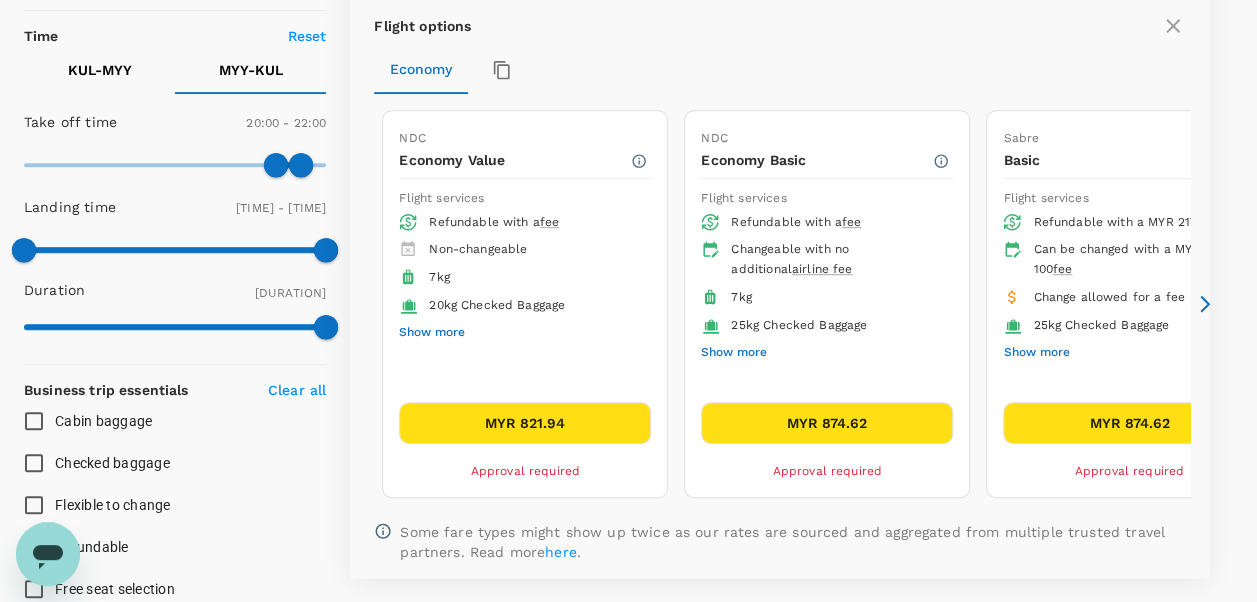 click at bounding box center [1205, 304] 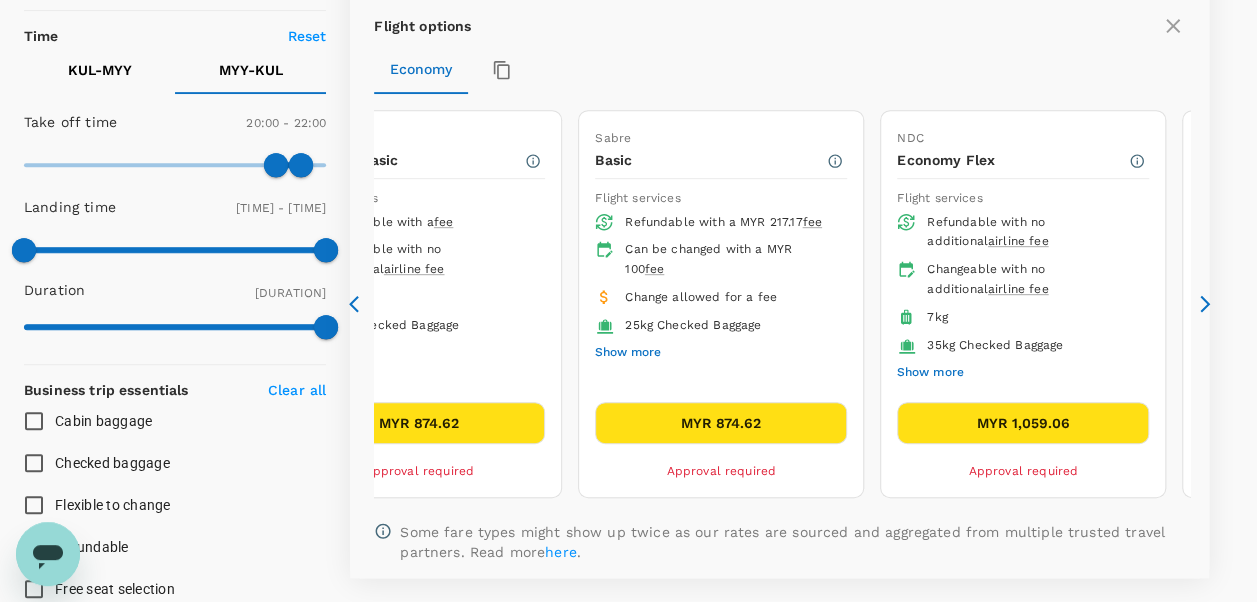 click on "MYR 1,059.06" at bounding box center (1023, 423) 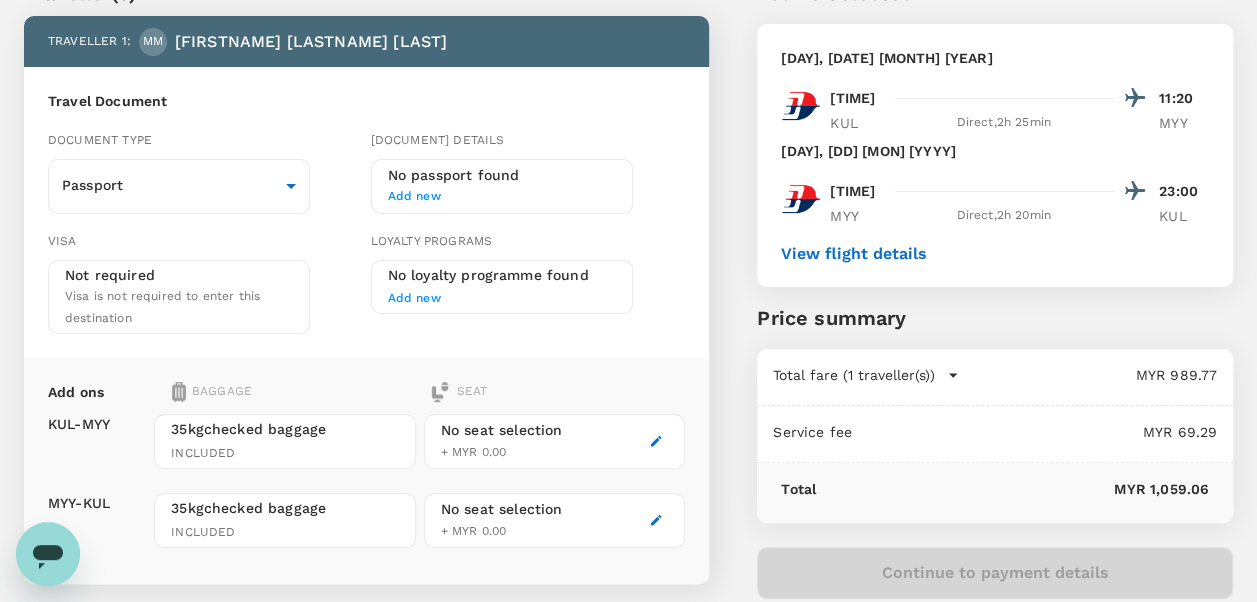 scroll, scrollTop: 96, scrollLeft: 0, axis: vertical 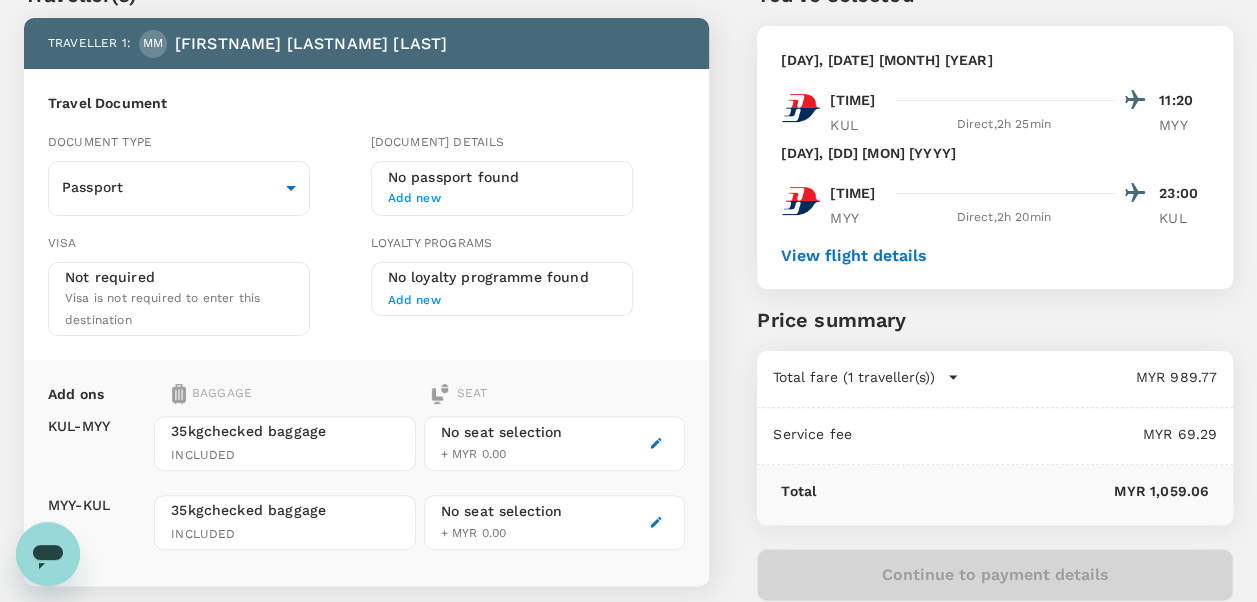 click on "Traveller(s) Traveller   1 : MM [FIRST]   [LAST] Travel Document Document type Passport Passport ​ Passport details No passport found Add new Visa Not required Visa is not required to enter this destination Loyalty programs No loyalty programme found Add new Add ons Baggage Seat KUL  -  MYY MYY  -  KUL 35kg  checked baggage INCLUDED 35kg  checked baggage INCLUDED No seat selection + MYR 0.00 No seat selection + MYR 0.00 Special request Add any special requests here. Our support team will attend to it and reach out to you as soon as possible. Add request You've selected Thursday, 10 Jul 2025 08:55 11:20 KUL Direct ,  2h 25min MYY Sunday, 13 Jul 2025 20:40 23:00 MYY Direct ,  2h 20min KUL View flight details Price summary Total fare (1 traveller(s)) MYR 989.77 Air fare MYR 989.77 Baggage fee MYR 0.00 Seat fee MYR 0.00 Service fee MYR 69.29 Total MYR 1,059.06 Continue to payment details Some travellers require a valid travel document to proceed with this booking" at bounding box center (628, 370) 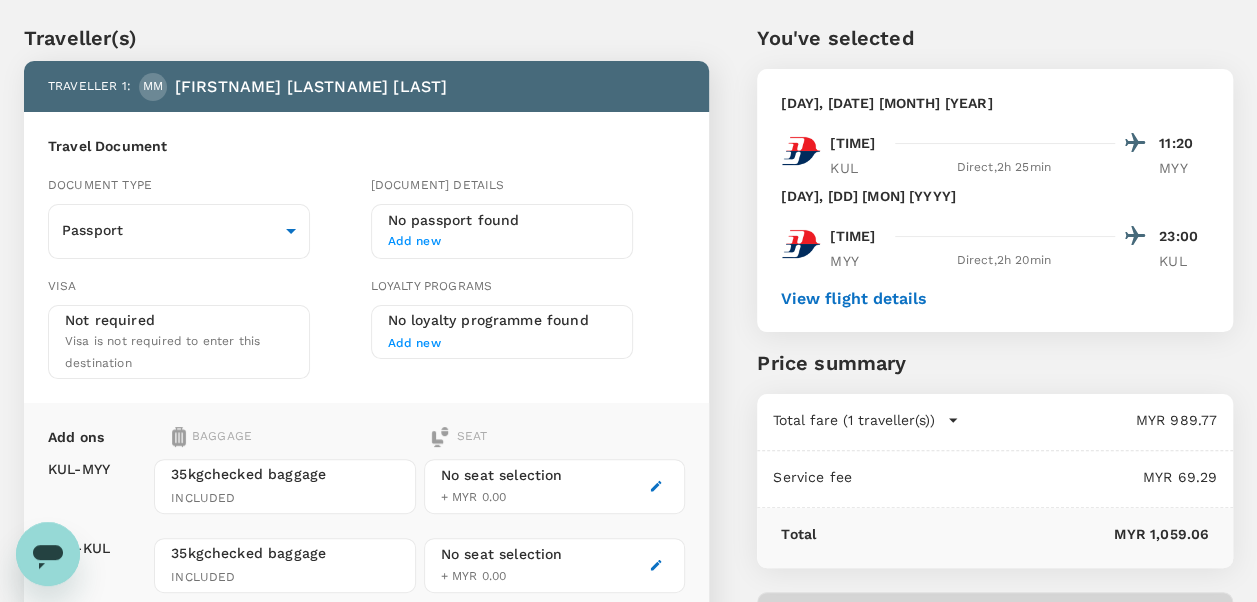scroll, scrollTop: 0, scrollLeft: 0, axis: both 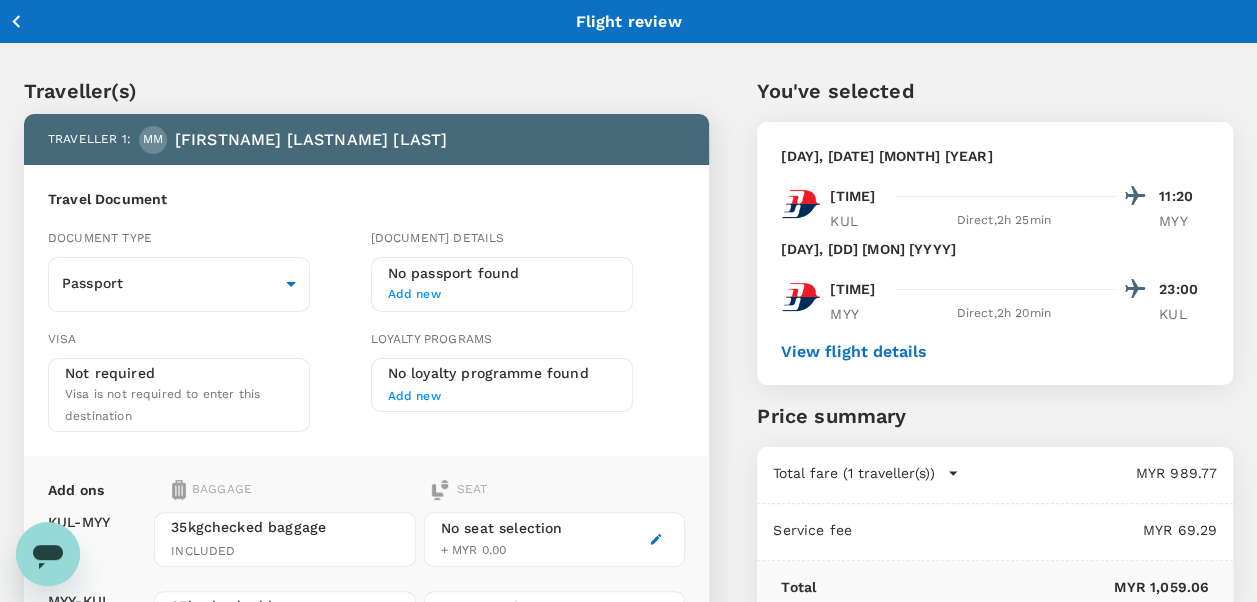 click at bounding box center (16, 21) 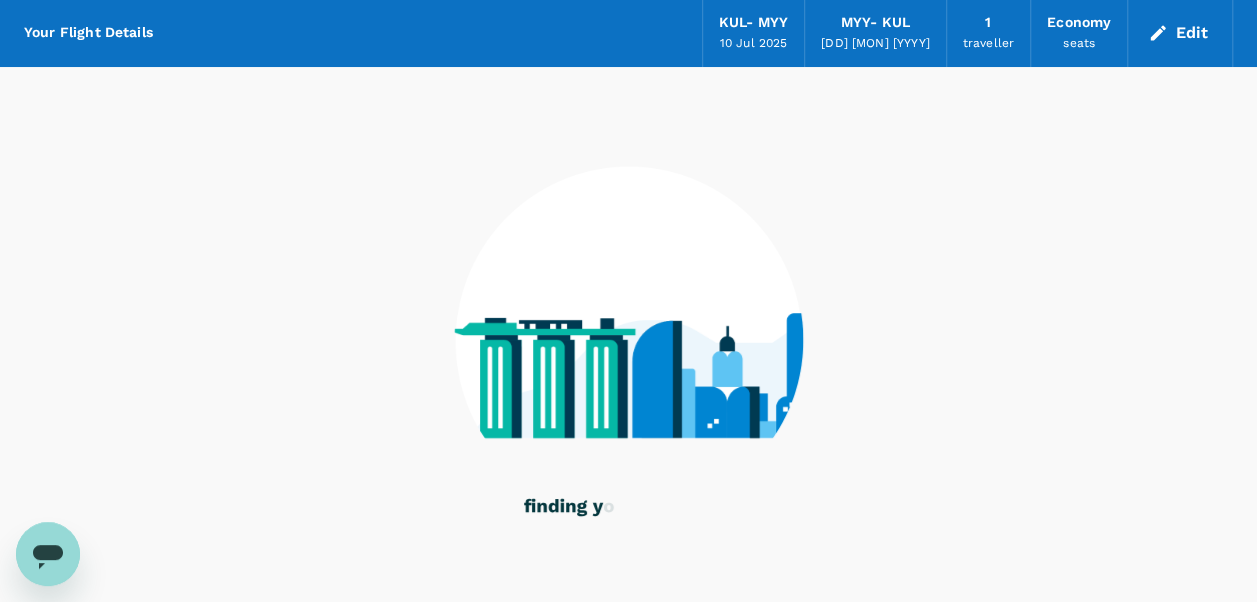 scroll, scrollTop: 0, scrollLeft: 0, axis: both 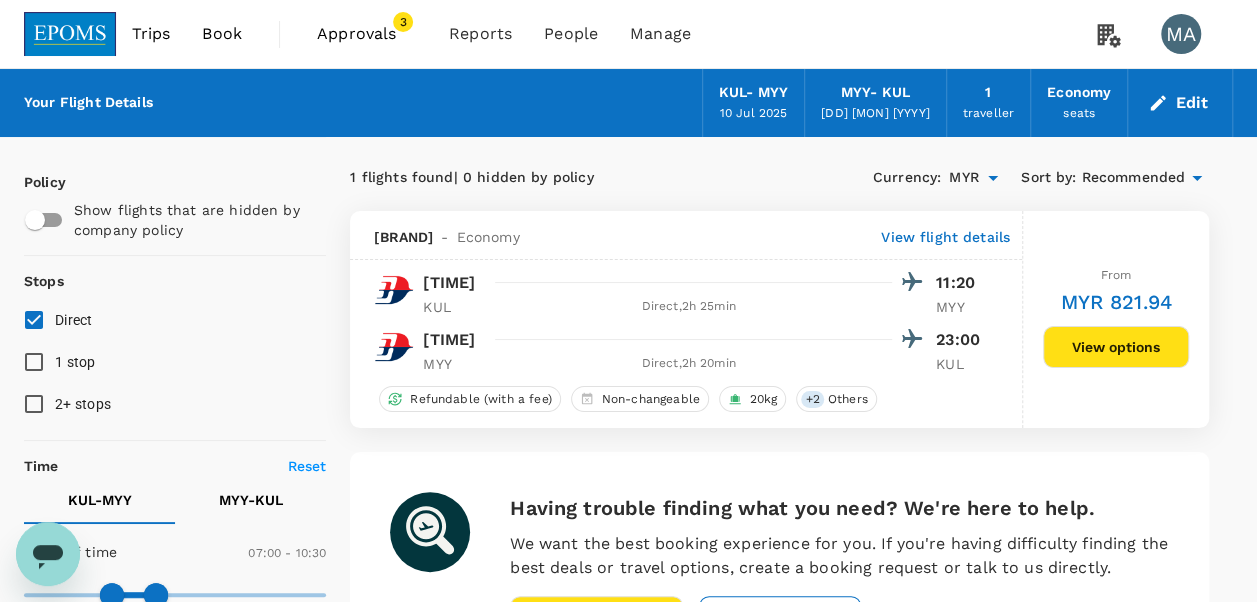 click on "Approvals" at bounding box center [367, 34] 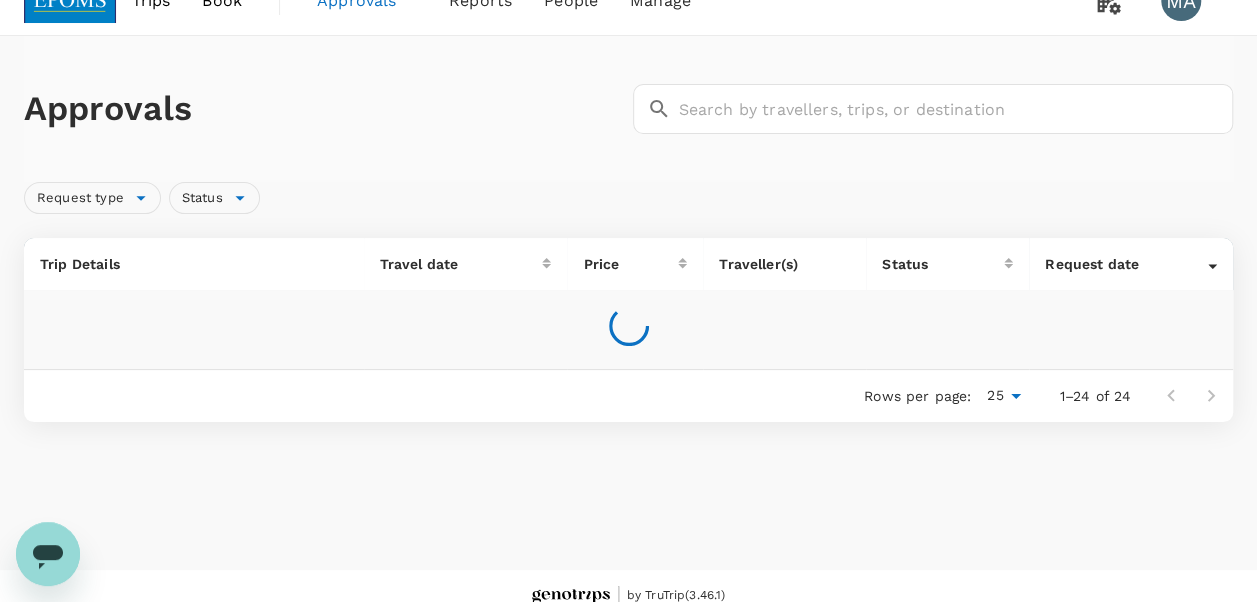 scroll, scrollTop: 51, scrollLeft: 0, axis: vertical 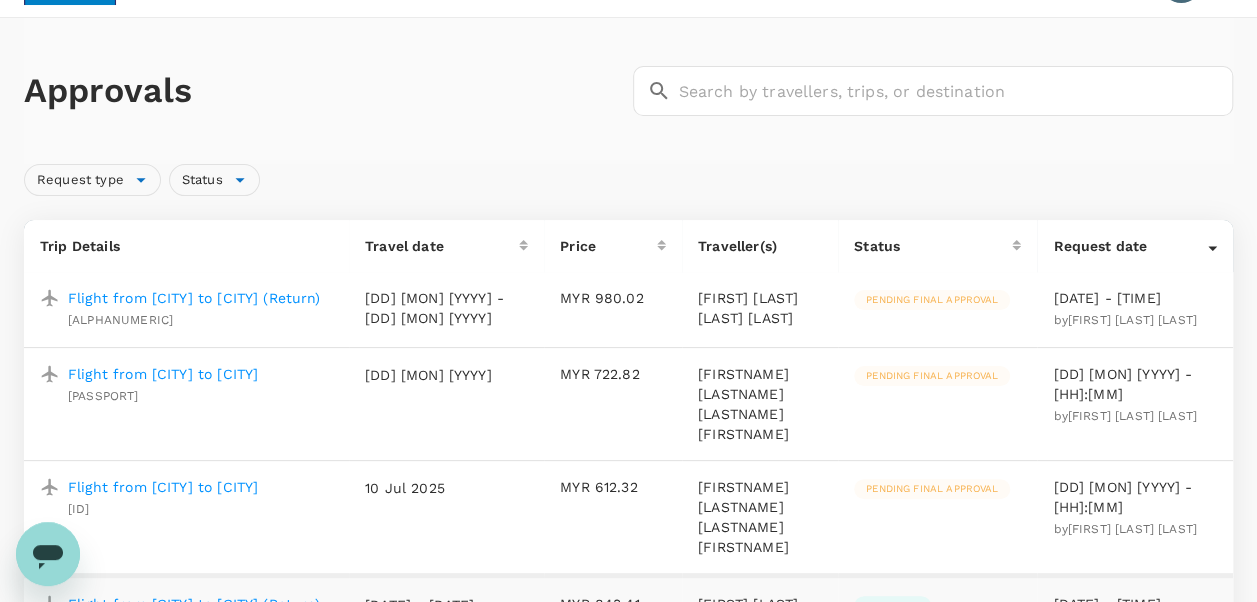 click on "Flight from [CITY] to [CITY] (Return)" at bounding box center (194, 298) 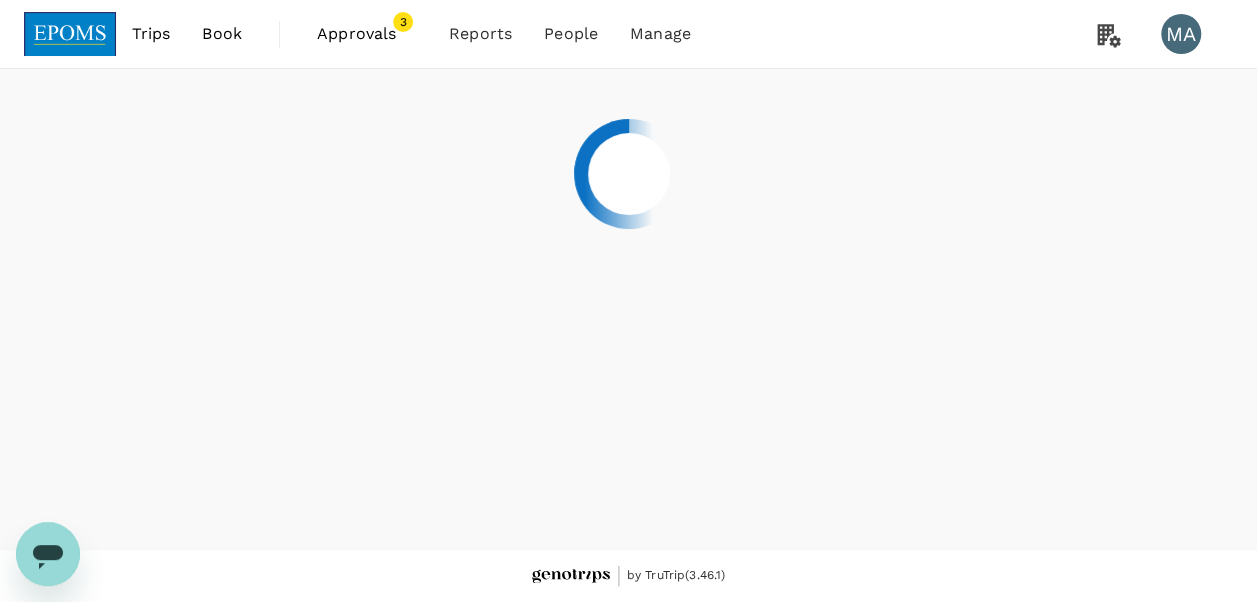 scroll, scrollTop: 0, scrollLeft: 0, axis: both 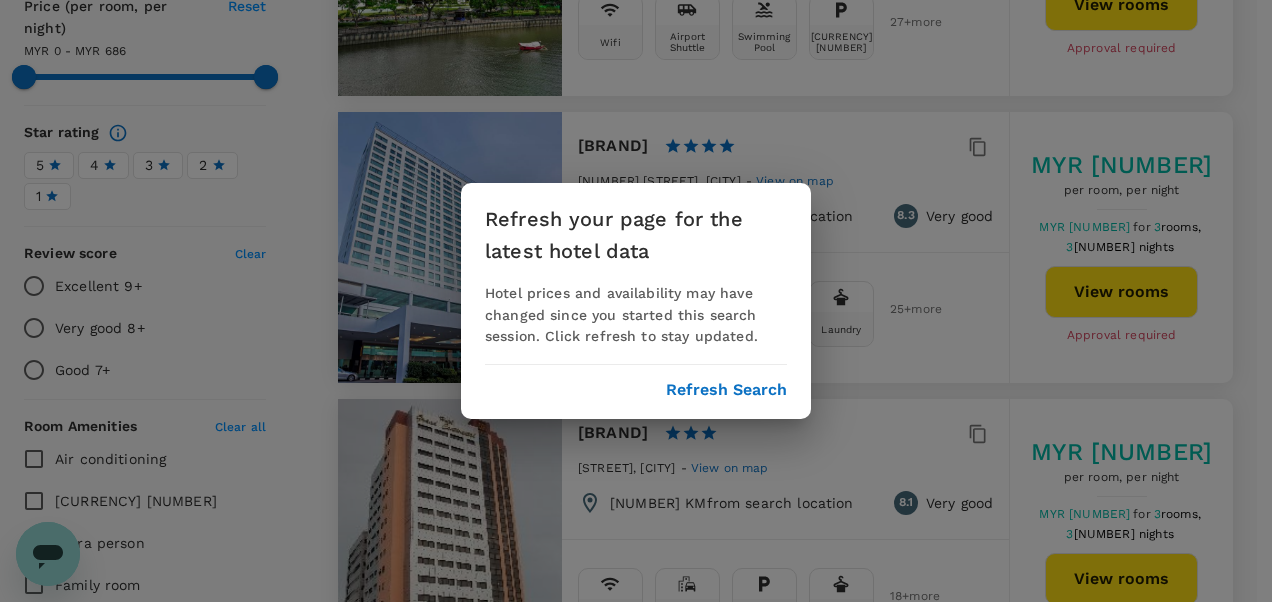 click on "Refresh your page for the latest hotel data Hotel prices and availability may have changed since you started this search session. Click refresh to stay updated. Refresh Search" at bounding box center (636, 301) 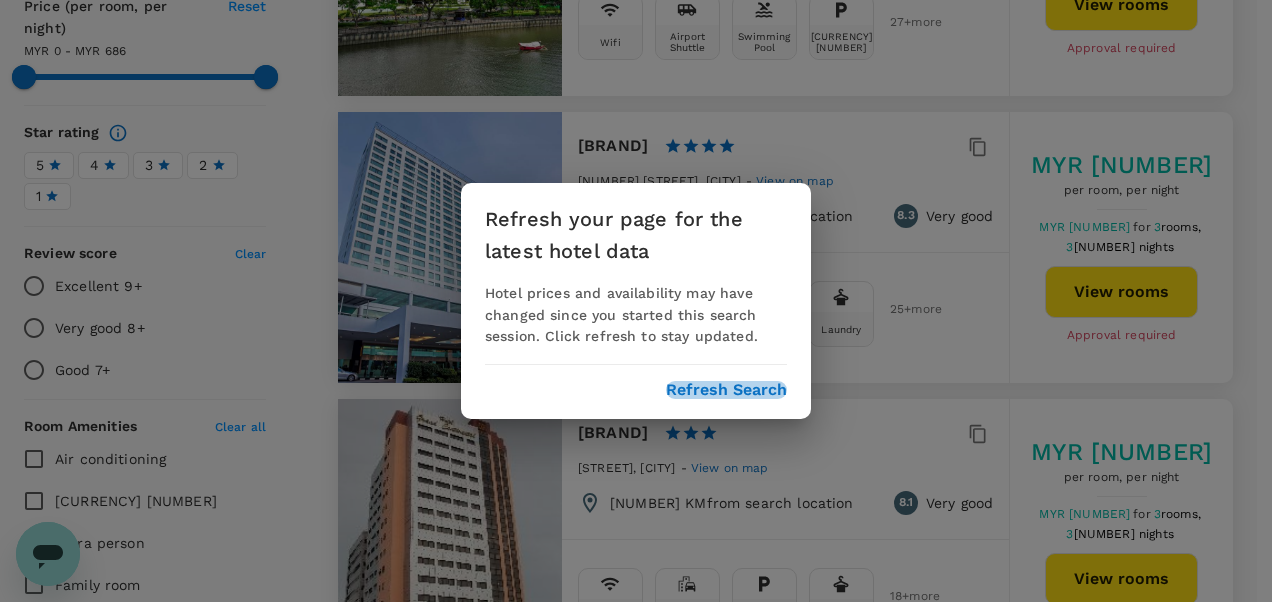 click on "Refresh Search" at bounding box center [726, 390] 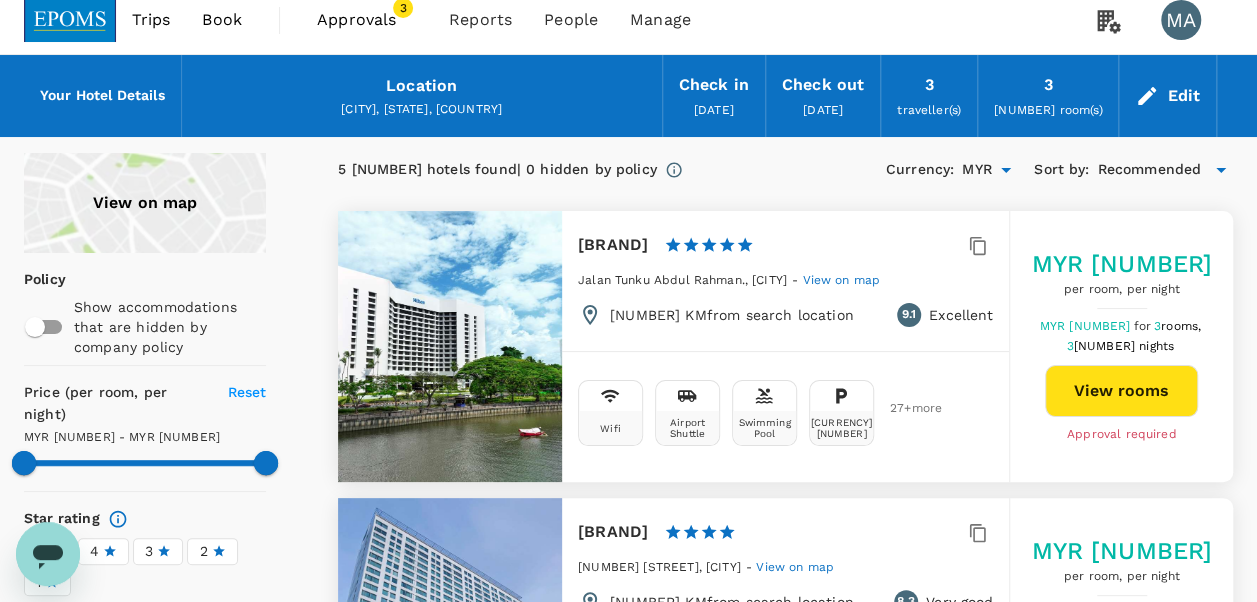 scroll, scrollTop: 0, scrollLeft: 0, axis: both 